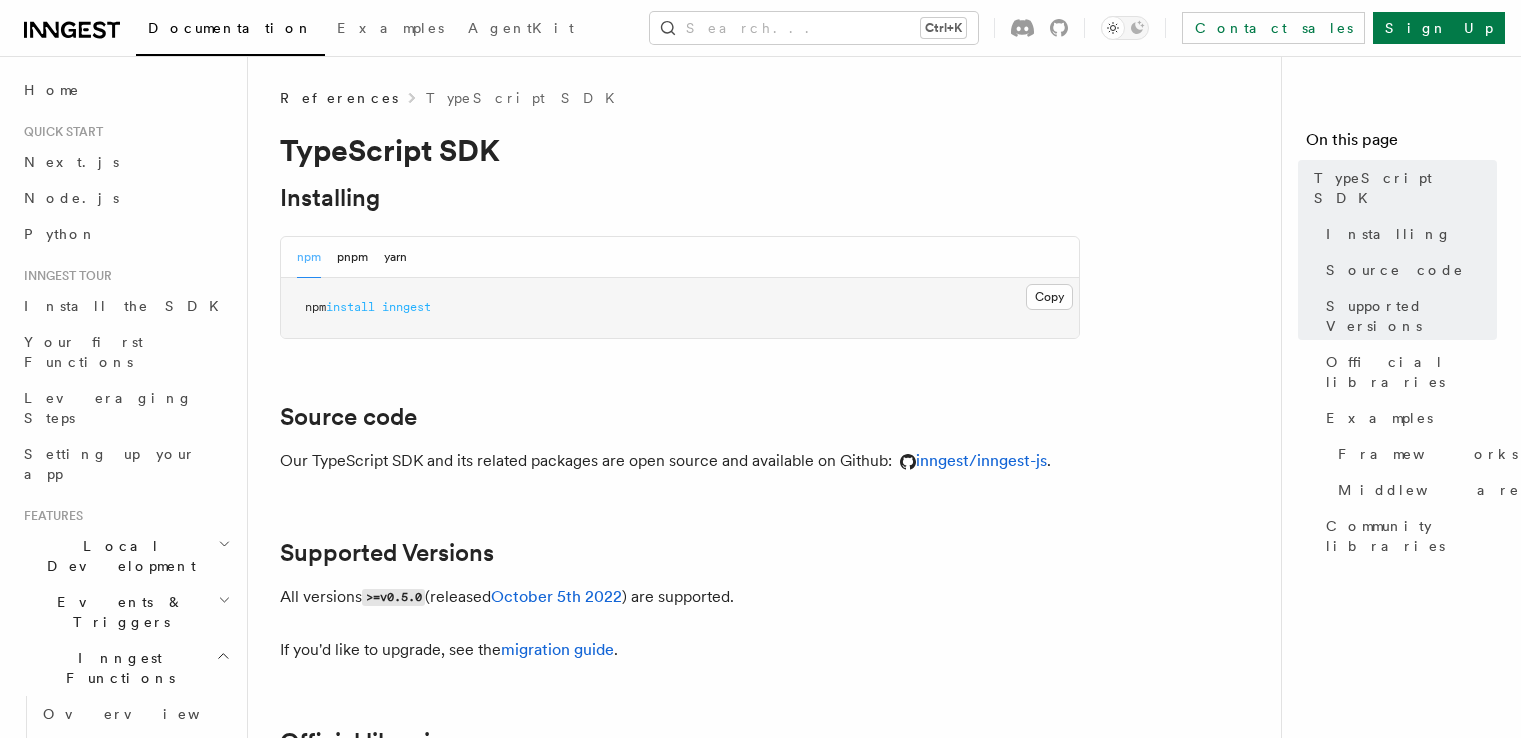 scroll, scrollTop: 0, scrollLeft: 0, axis: both 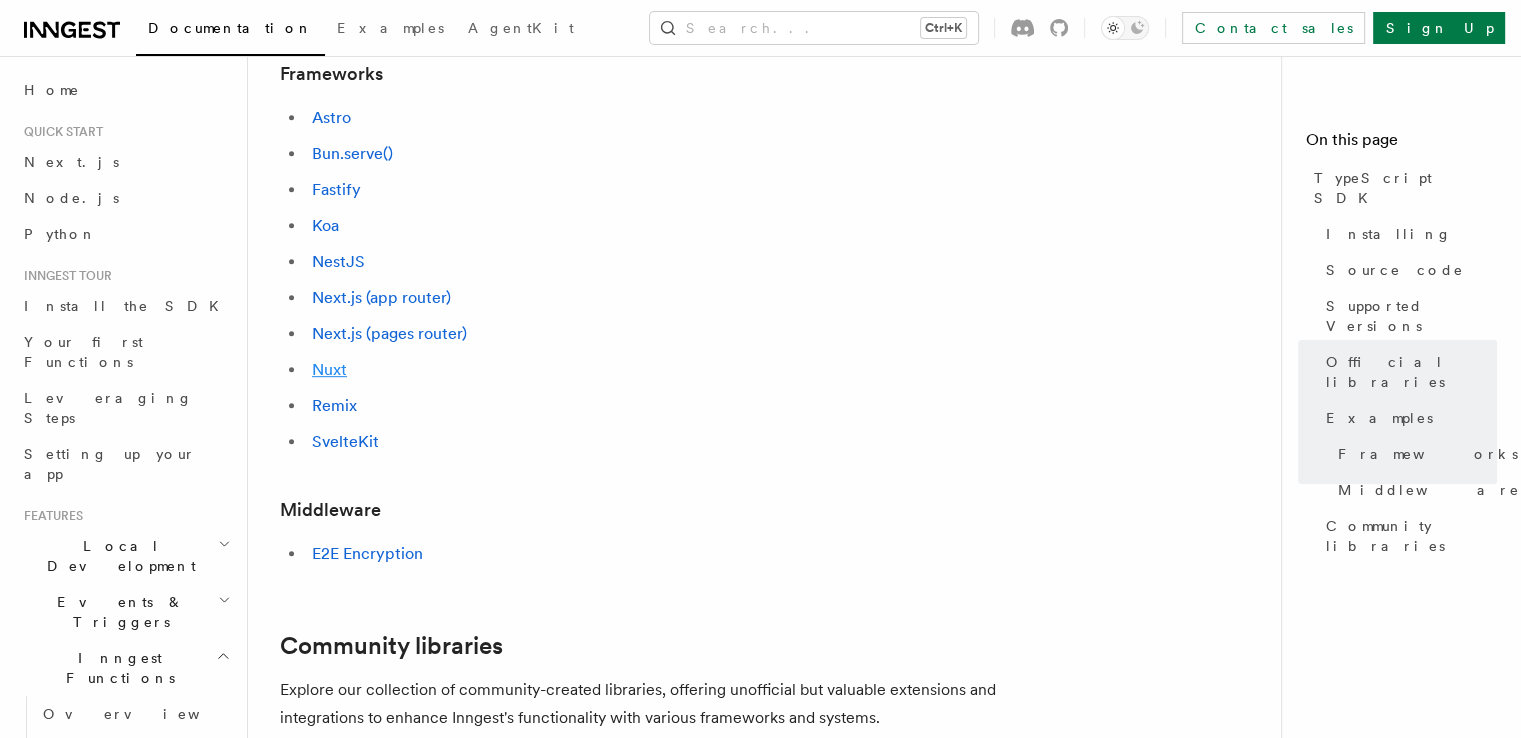 click on "Nuxt" at bounding box center (329, 369) 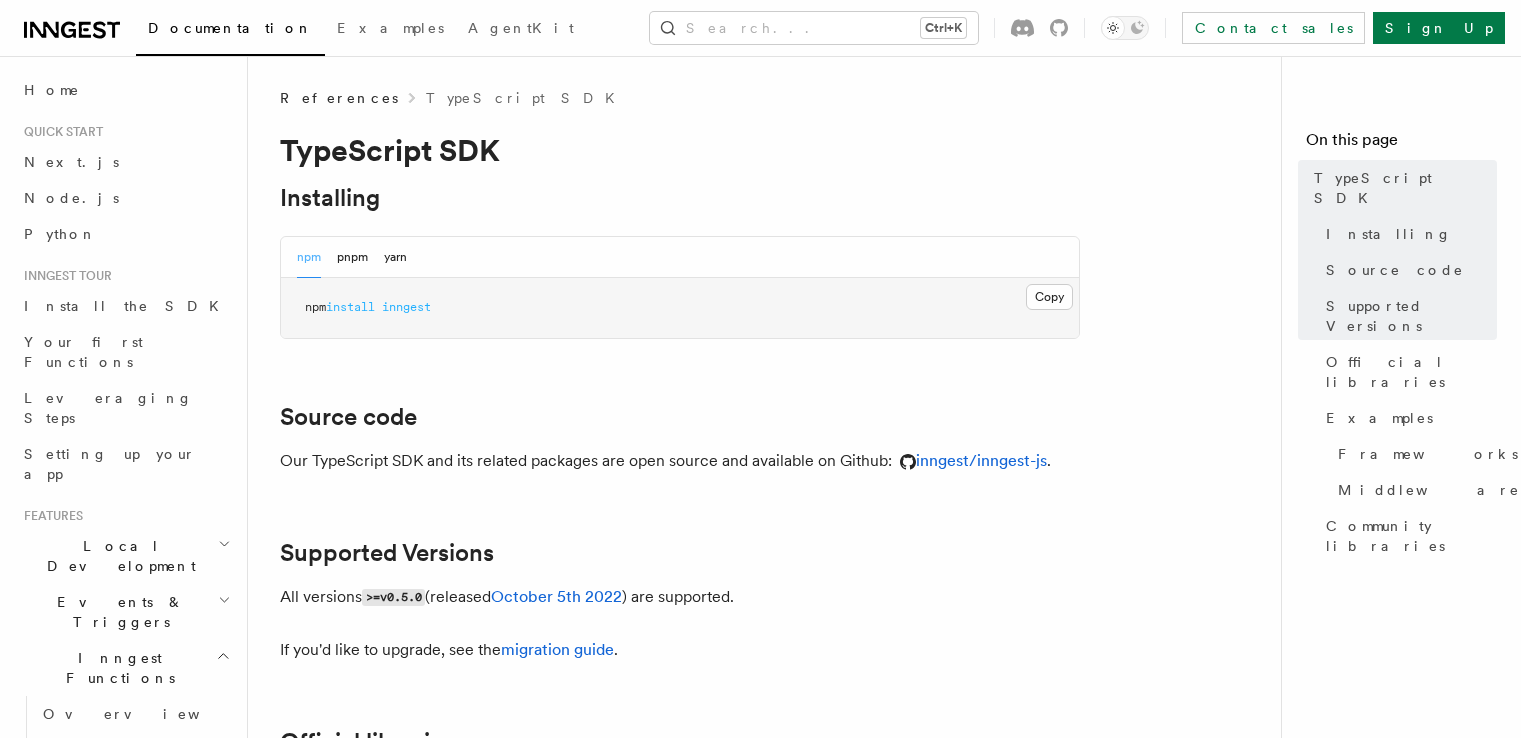 scroll, scrollTop: 0, scrollLeft: 0, axis: both 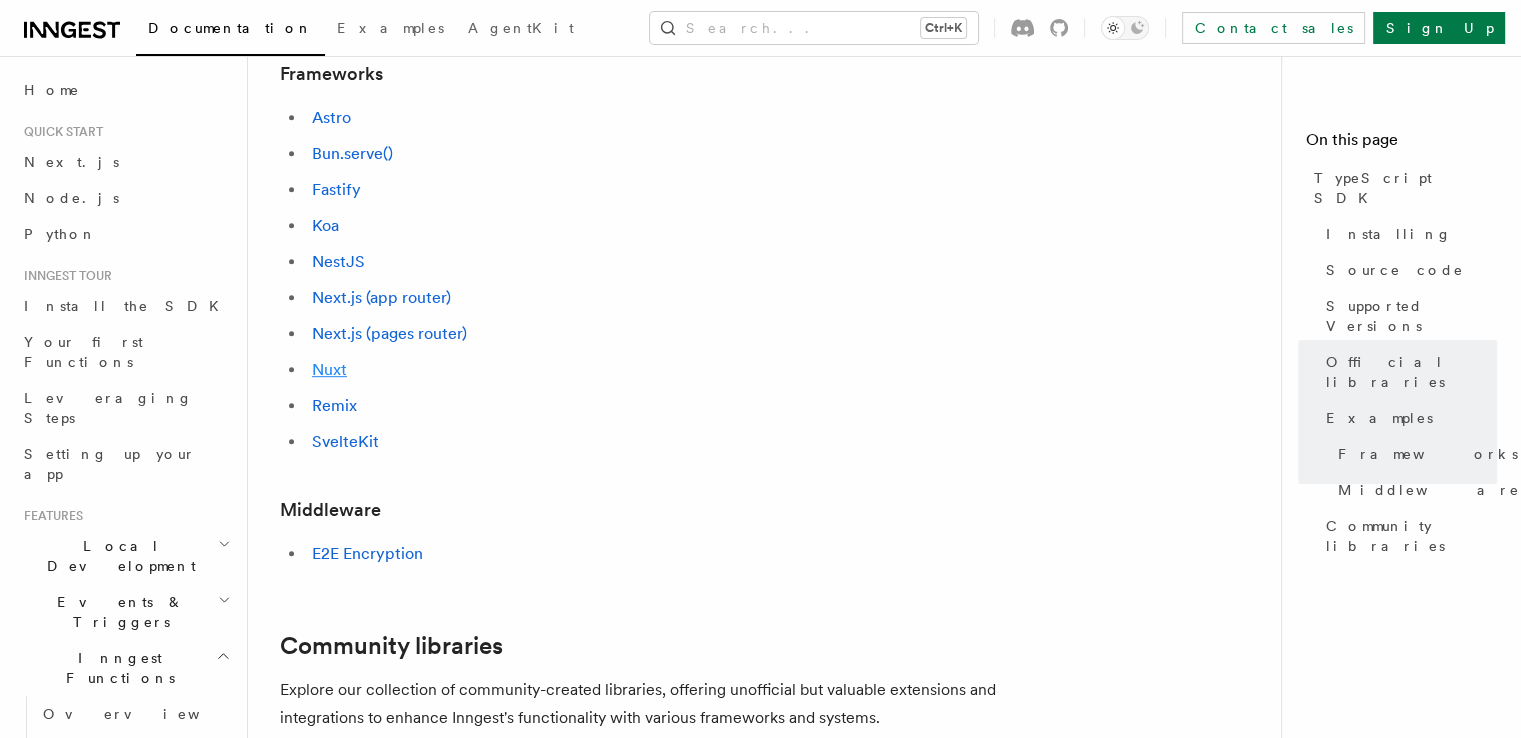 click on "Nuxt" at bounding box center [329, 369] 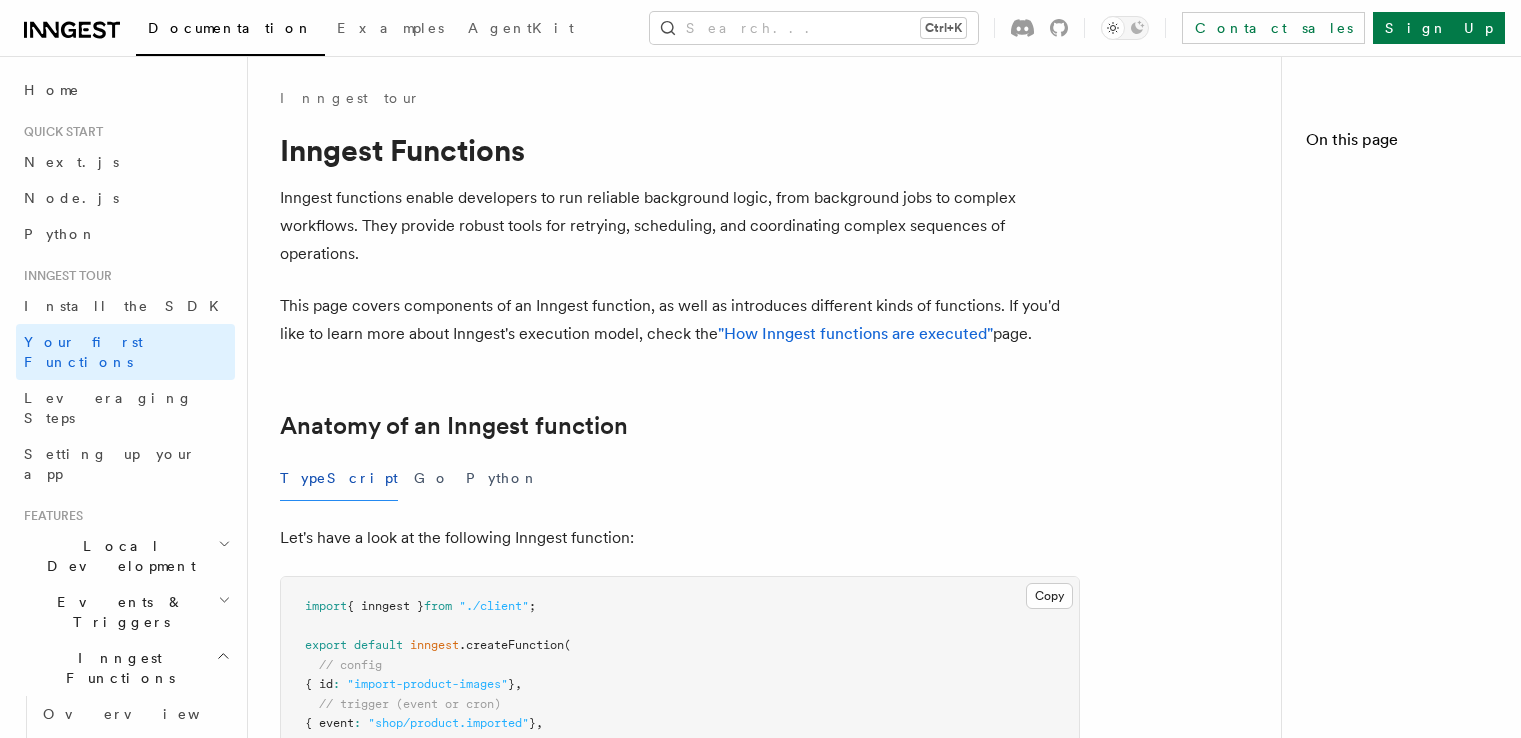 scroll, scrollTop: 0, scrollLeft: 0, axis: both 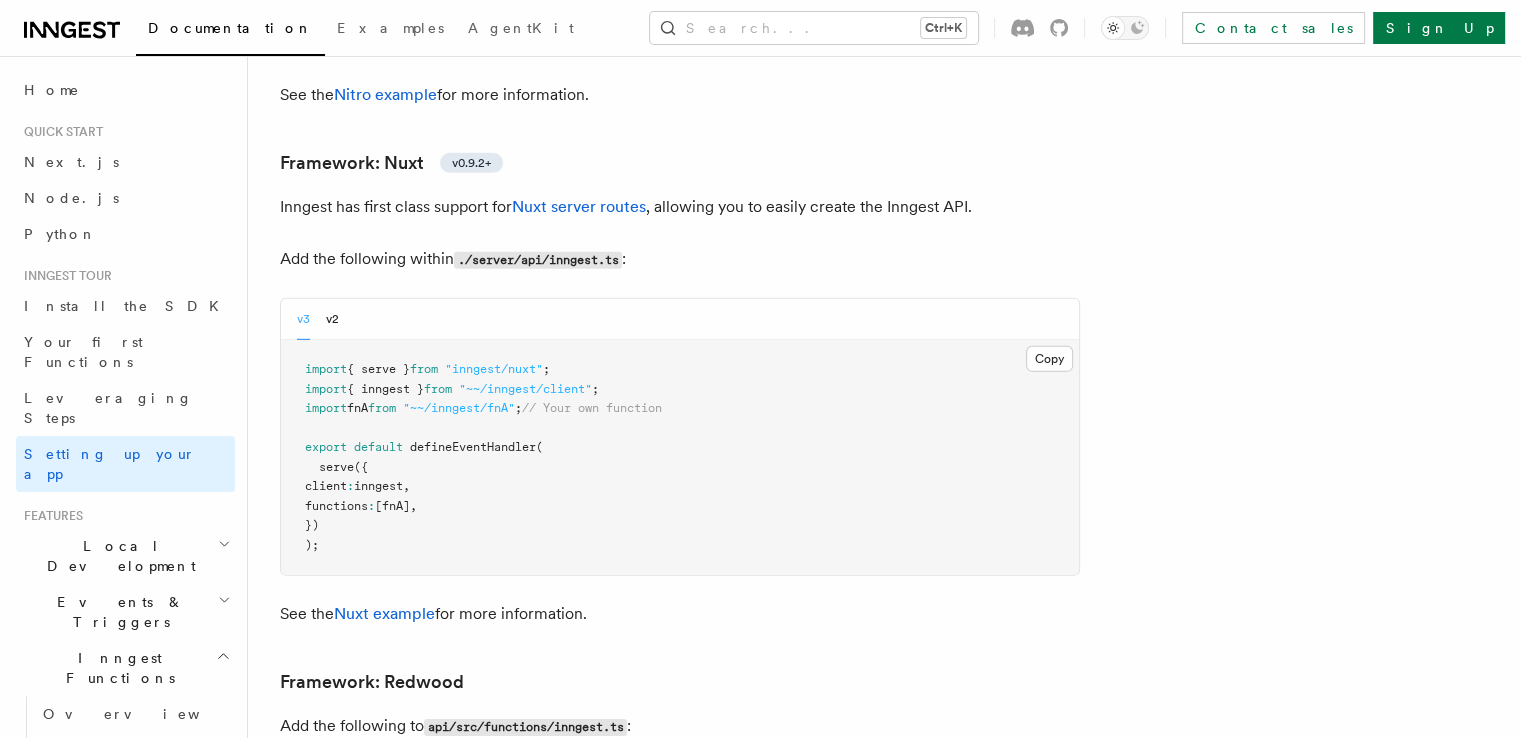 click on "v3 v2" at bounding box center [680, 319] 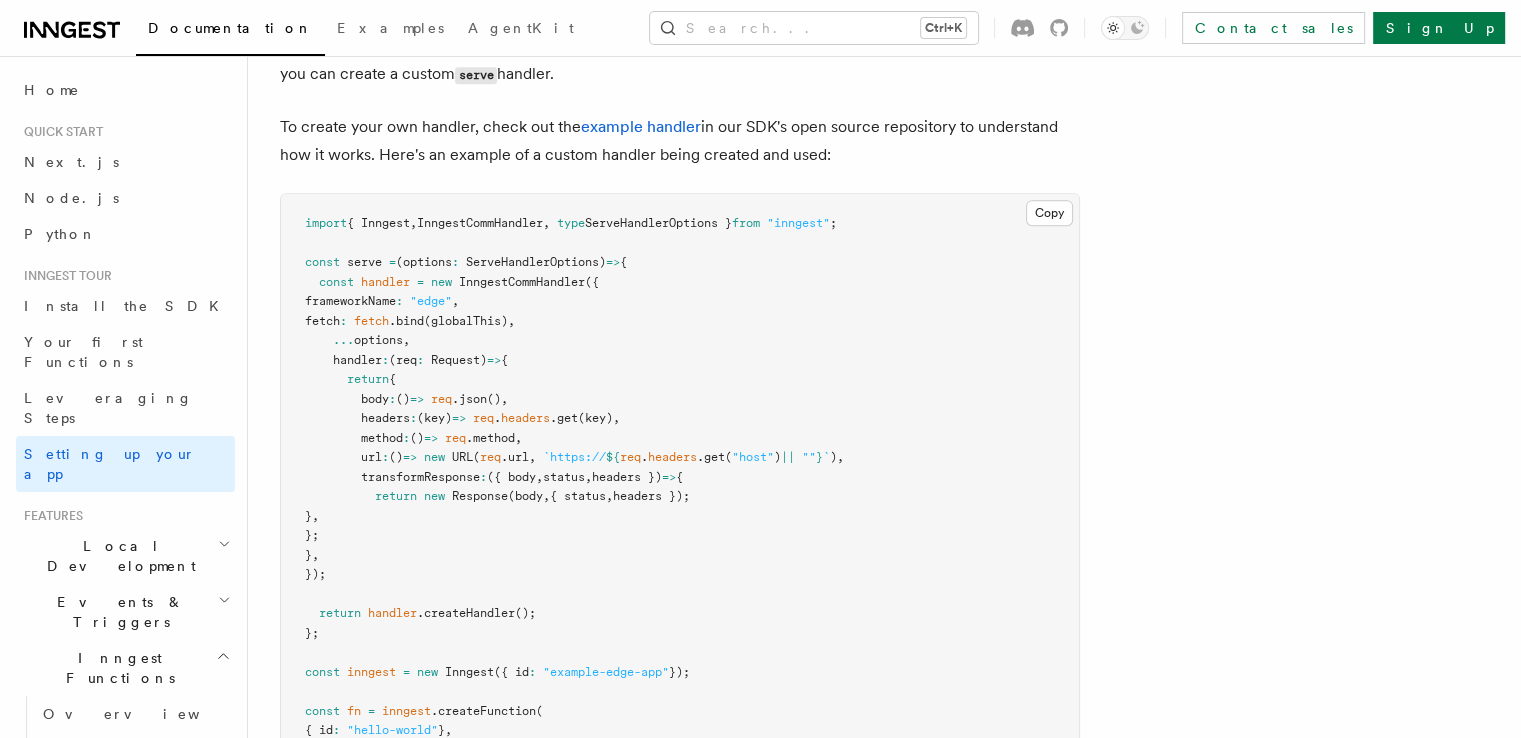 scroll, scrollTop: 16665, scrollLeft: 0, axis: vertical 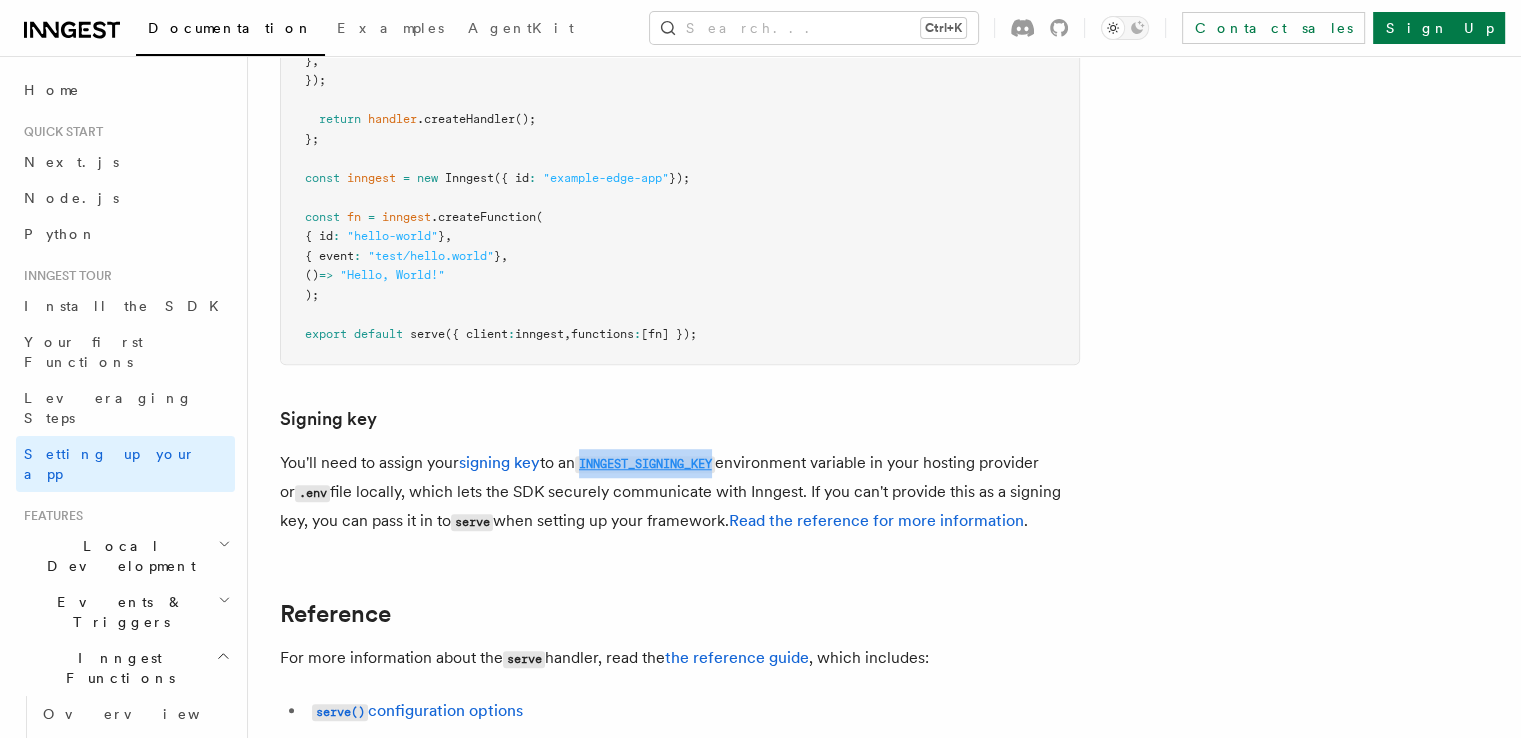 drag, startPoint x: 609, startPoint y: 411, endPoint x: 754, endPoint y: 410, distance: 145.00345 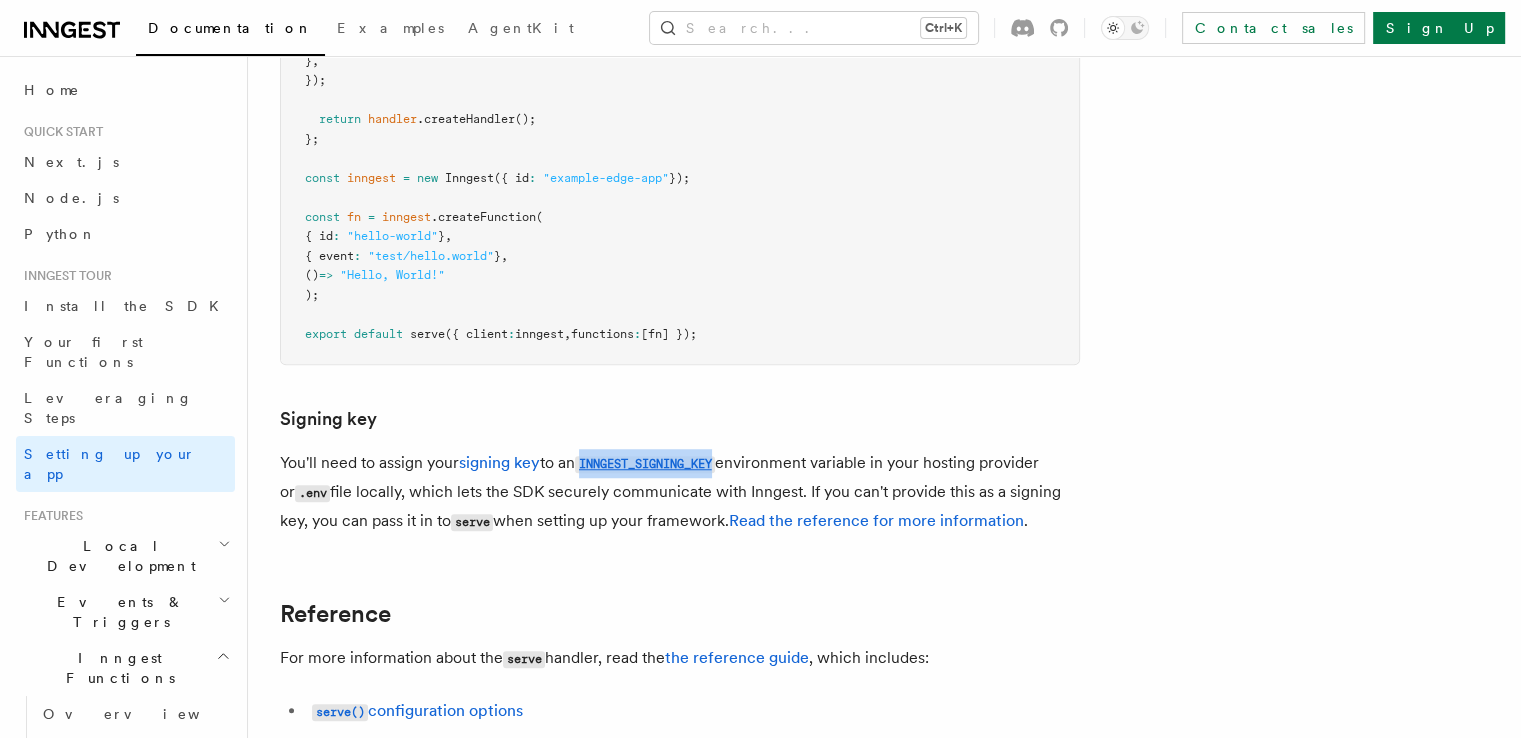 copy on "INNGEST_SIGNING_KEY" 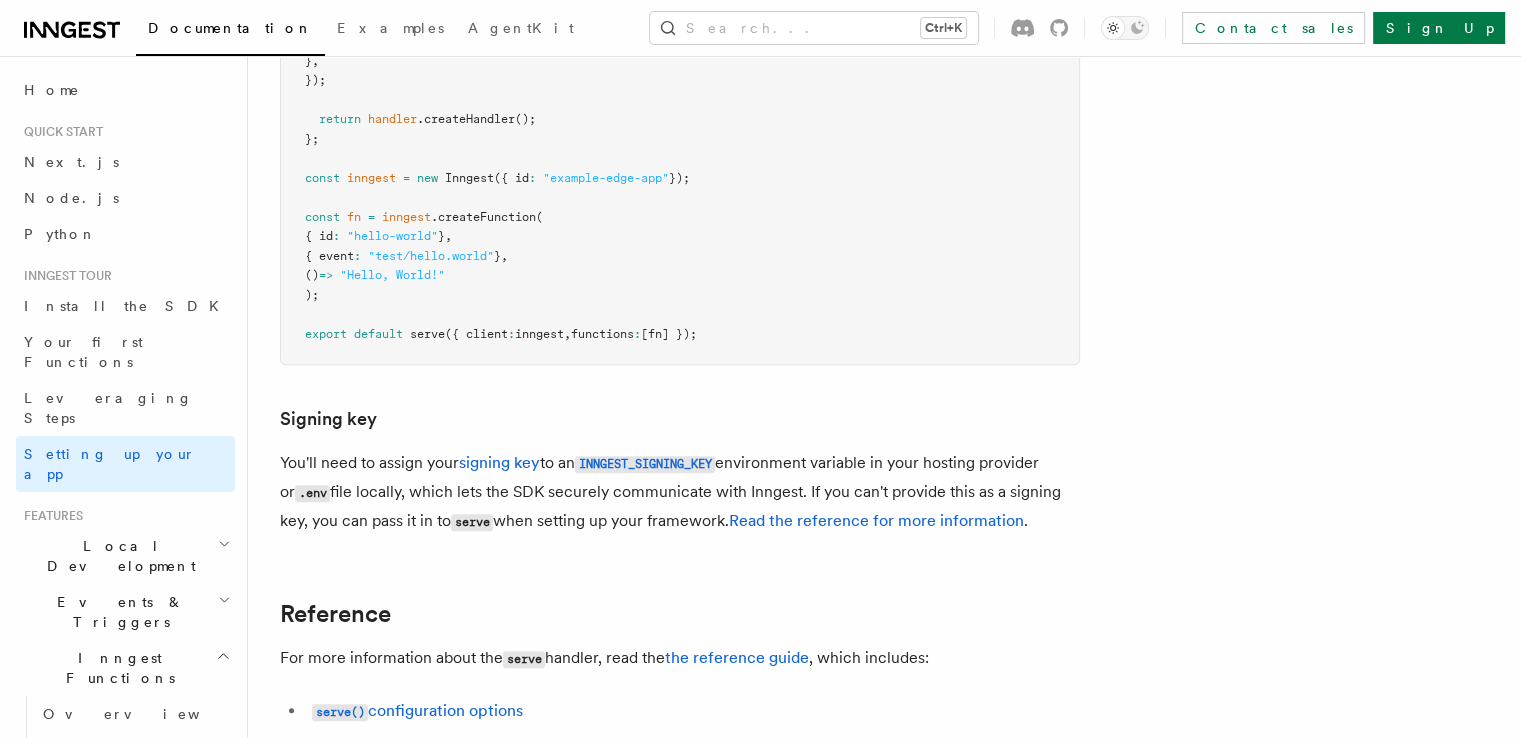 click on "import  { Inngest ,  InngestCommHandler ,   type  ServeHandlerOptions }  from   "inngest" ;
const   serve   =  (options :   ServeHandlerOptions )  =>  {
const   handler   =   new   InngestCommHandler ({
frameworkName :   "edge" ,
fetch :   fetch .bind (globalThis) ,
... options ,
handler :  (req :   Request )  =>  {
return  {
body :  ()  =>   req .json () ,
headers :  (key)  =>   req . headers .get (key) ,
method :  ()  =>   req .method ,
url :  ()  =>   new   URL ( req .url ,   `https:// ${ req . headers .get ( "host" )  ||   "" } ` ) ,
transformResponse :  ({ body ,  status ,  headers })  =>  {
return   new   Response (body ,  { status ,  headers });
} ,
};
} ,
});
return   handler .createHandler ();
};
const   inngest   =   new   Inngest ({ id :   "example-edge-app"  });
const   fn   =   inngest .createFunction (
{ id :   "hello-world"  } ,
:   ," at bounding box center [680, 32] 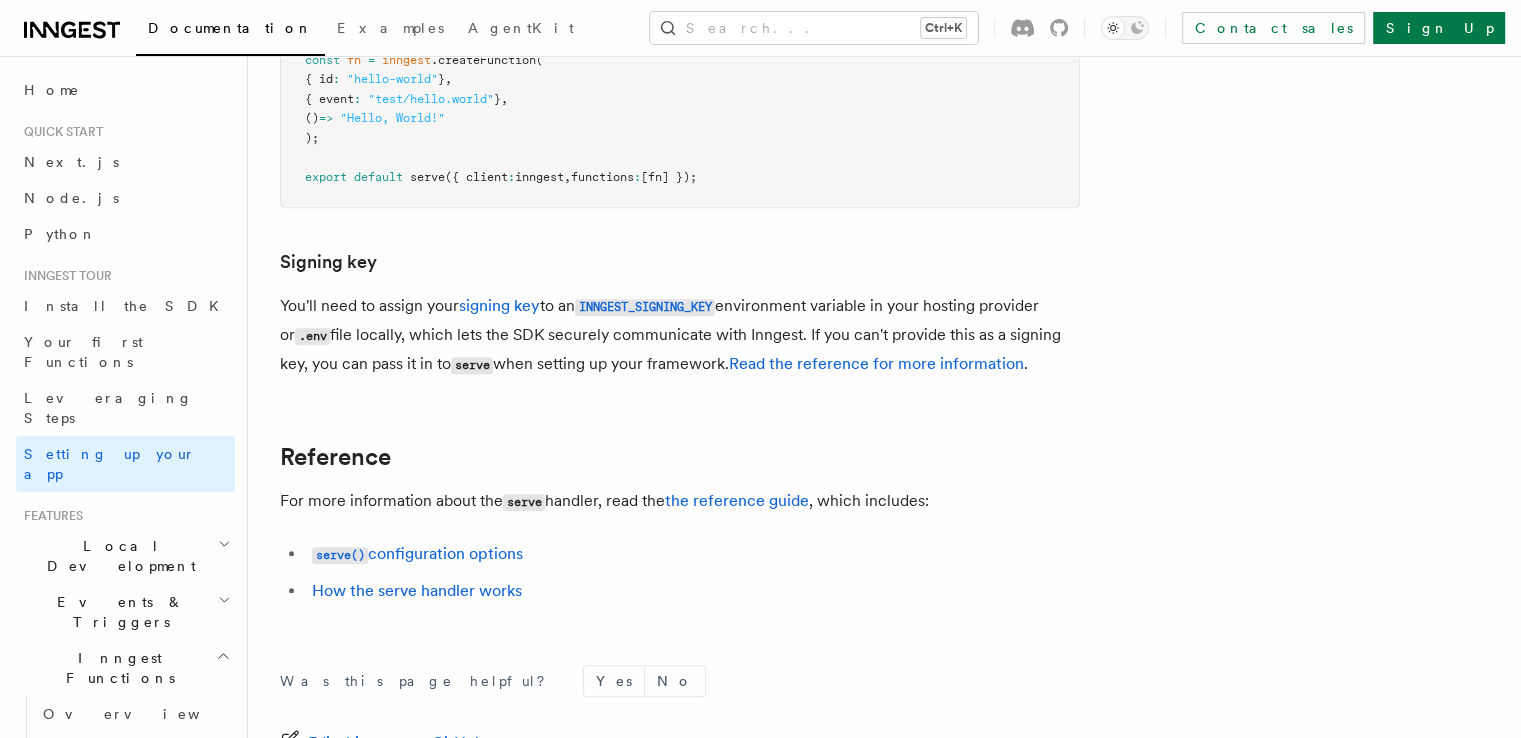 scroll, scrollTop: 16965, scrollLeft: 0, axis: vertical 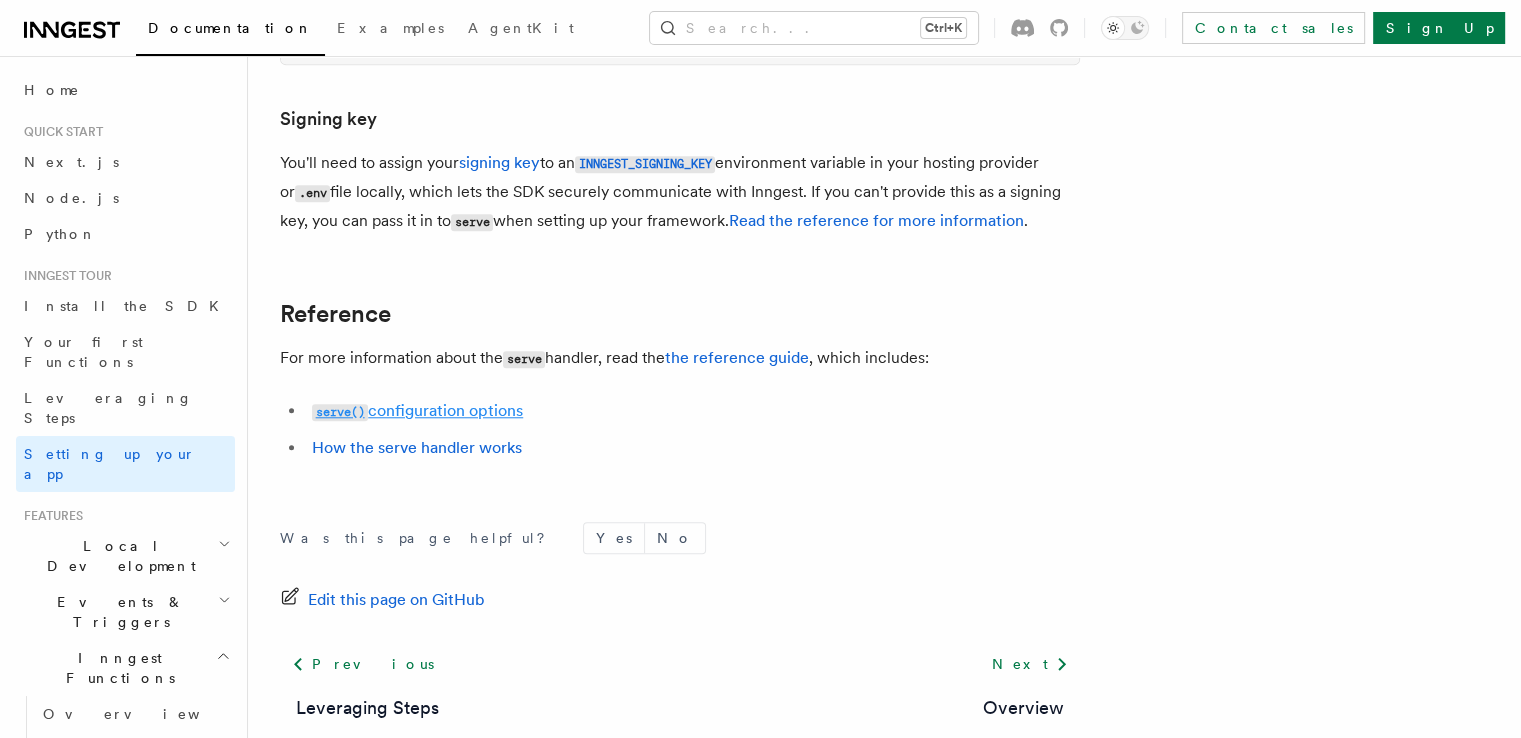 click on "serve()  configuration options" at bounding box center [417, 410] 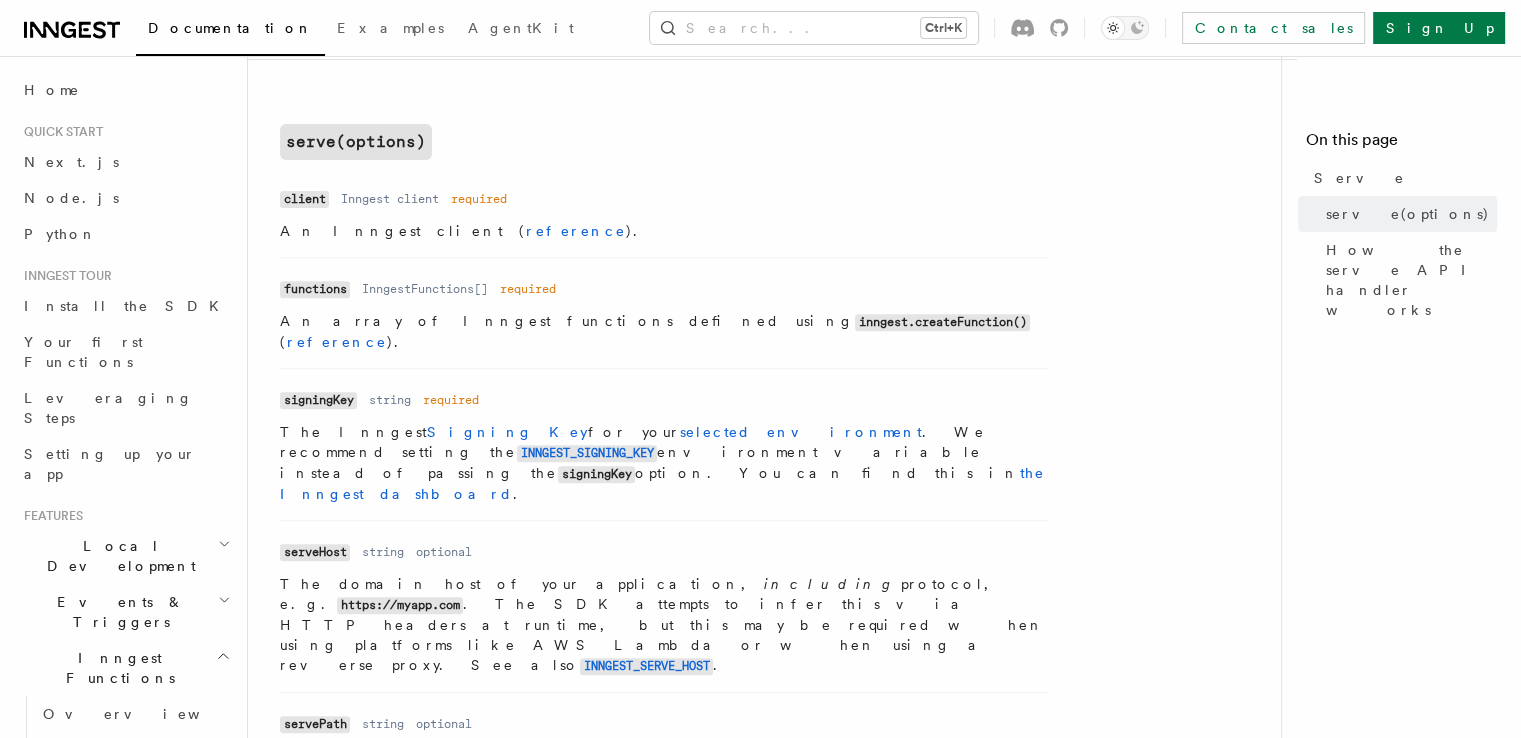 scroll, scrollTop: 700, scrollLeft: 0, axis: vertical 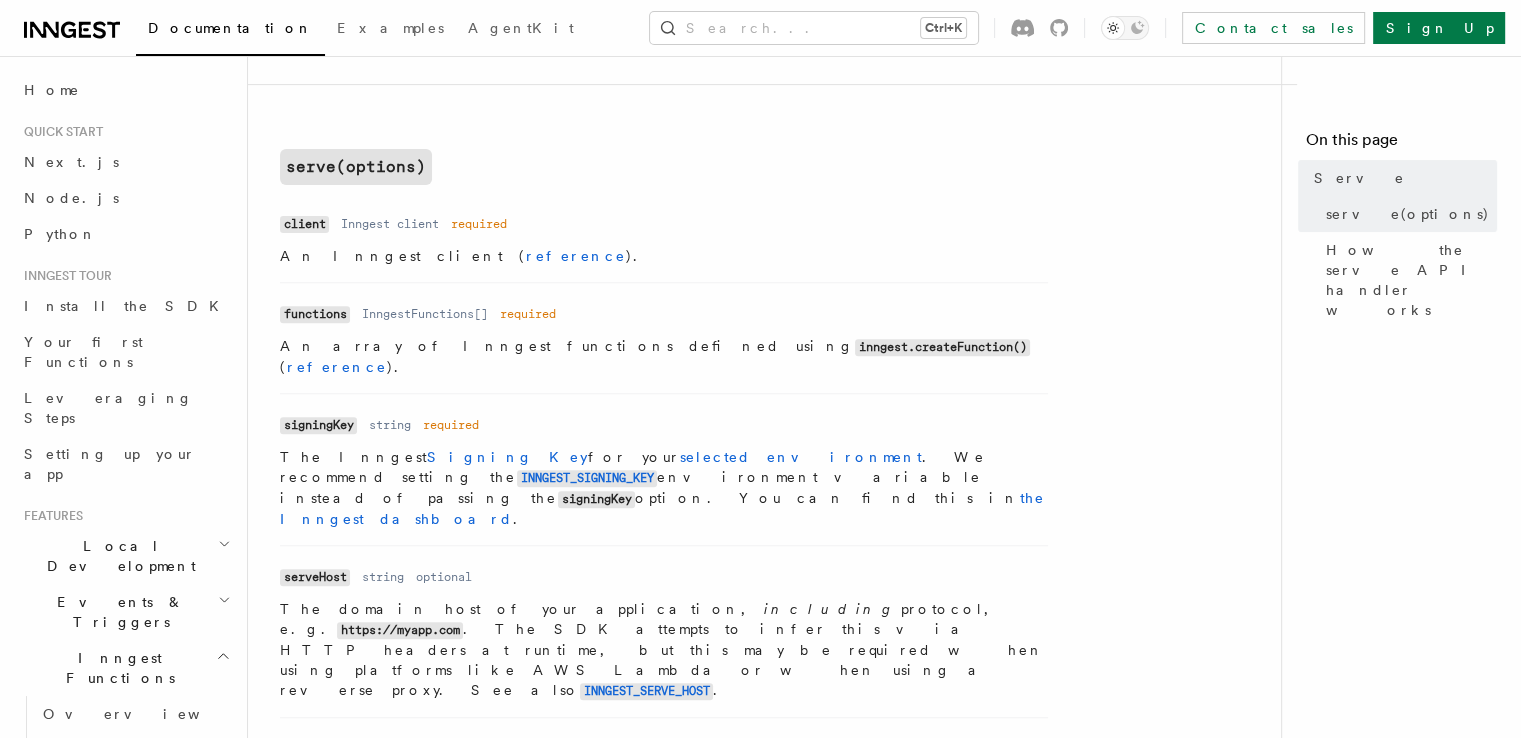 click on "An Inngest client ( reference )." at bounding box center [664, 256] 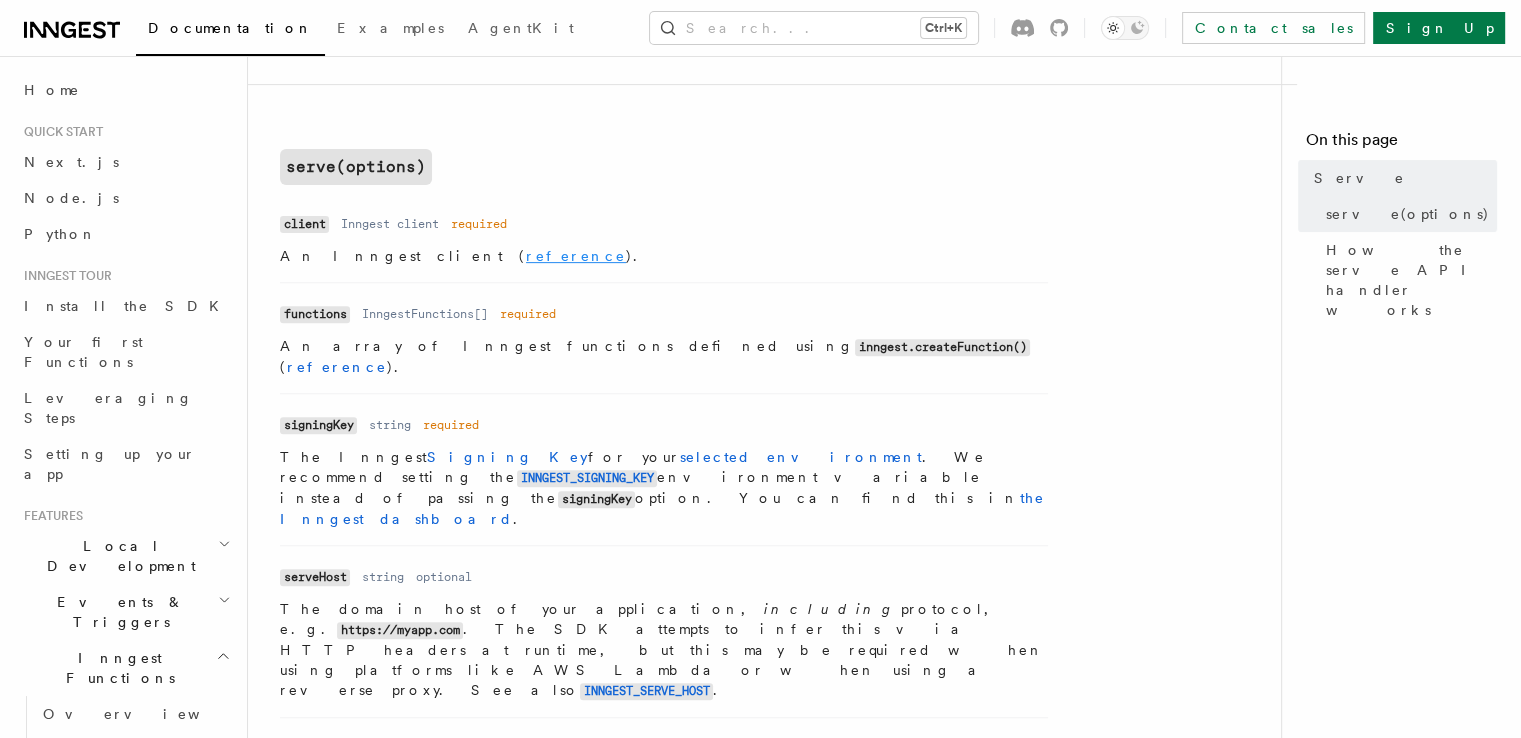 click on "reference" at bounding box center [576, 256] 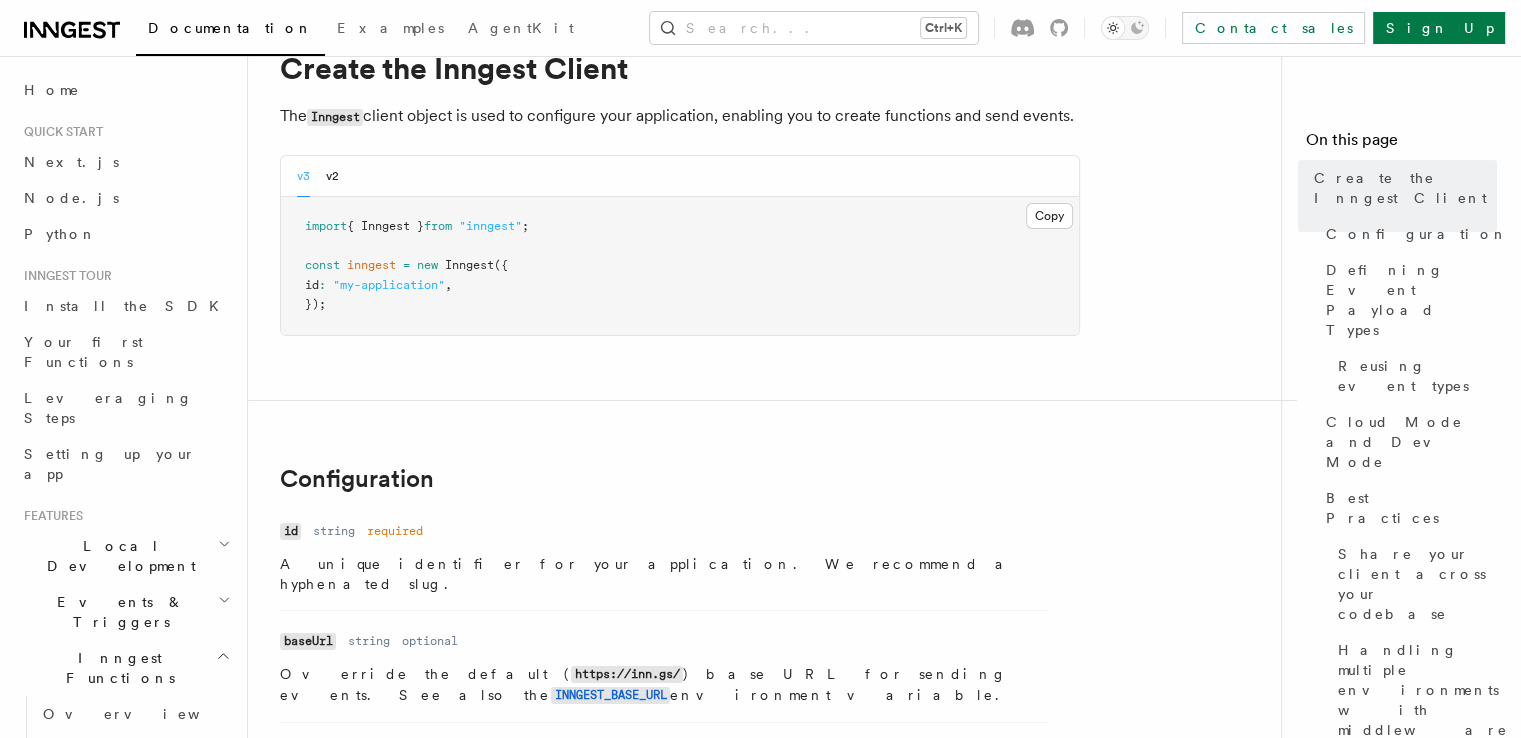 scroll, scrollTop: 0, scrollLeft: 0, axis: both 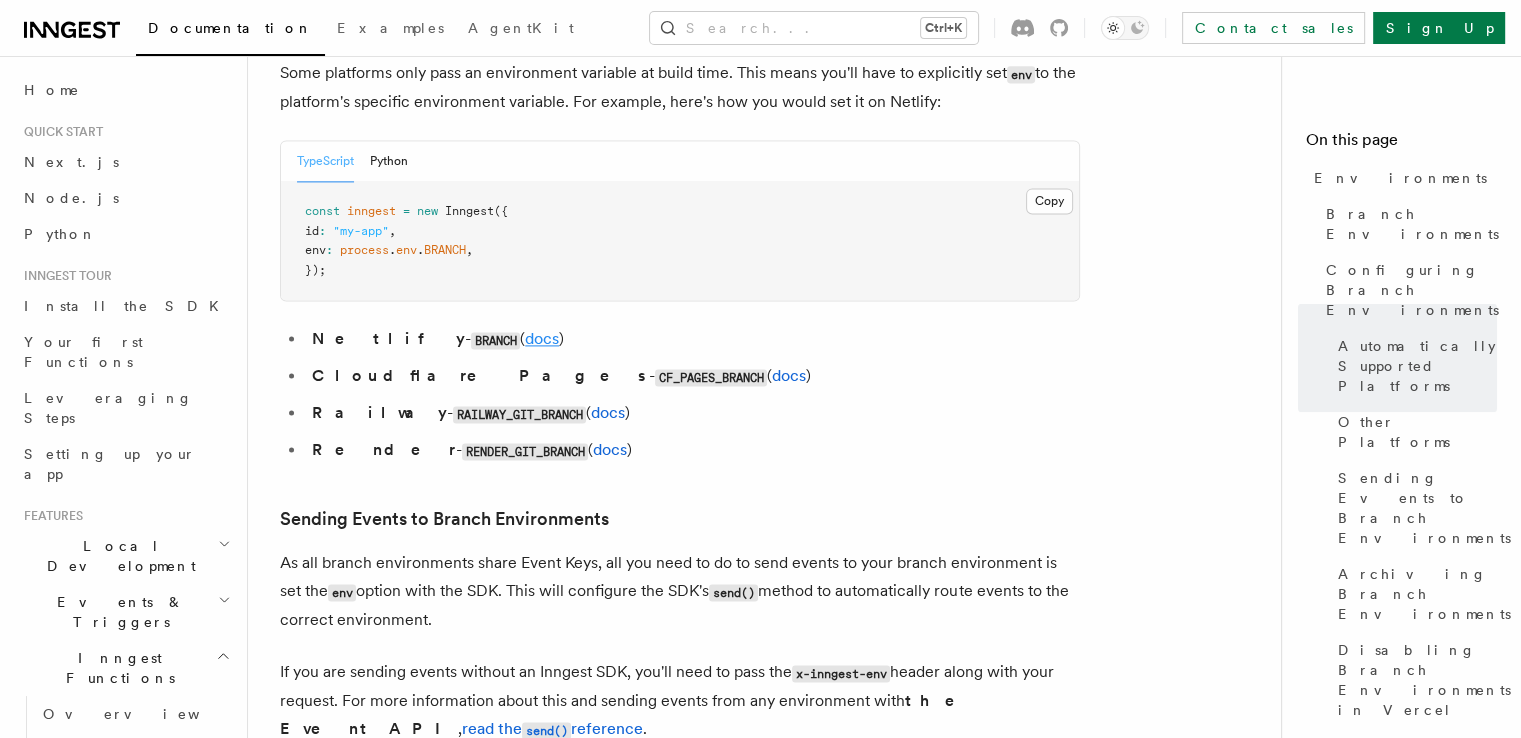 click on "docs" at bounding box center (542, 338) 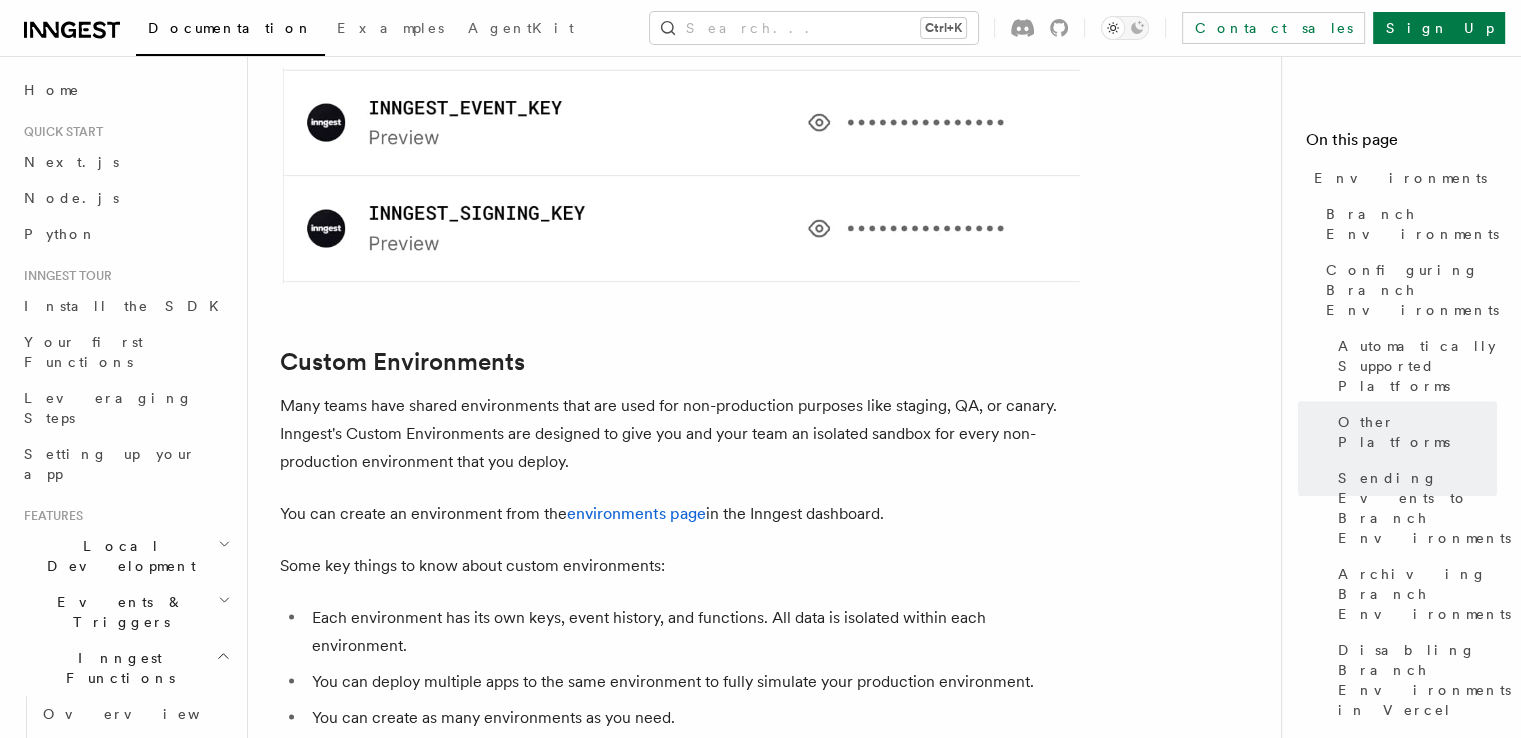 scroll, scrollTop: 3871, scrollLeft: 0, axis: vertical 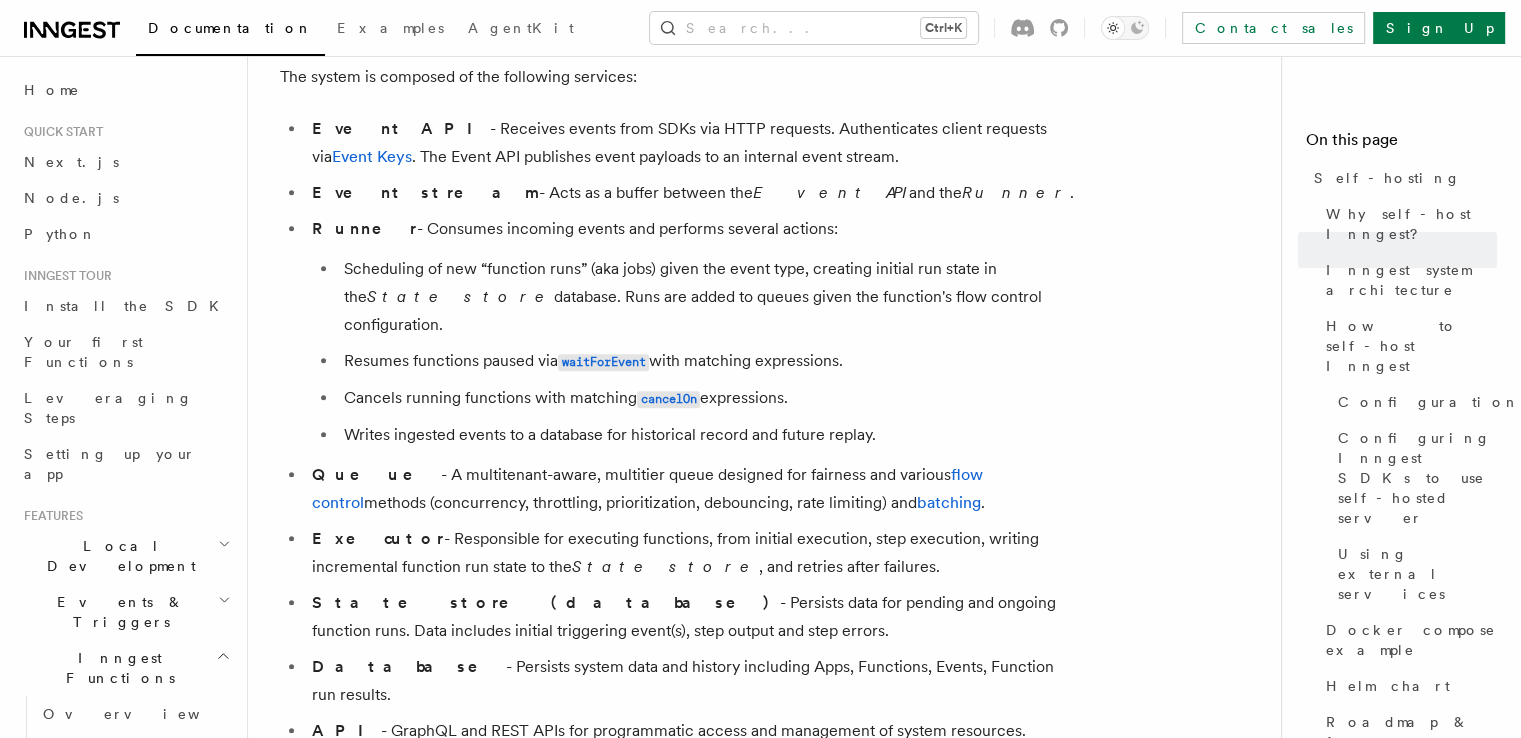 click on "Runner  - Consumes incoming events and performs several actions:
Scheduling of new “function runs” (aka jobs) given the event type, creating initial run state in the  State store  database. Runs are added to queues given the function's flow control configuration.
Resumes functions paused via  waitForEvent  with matching expressions.
Cancels running functions with matching  cancelOn  expressions.
Writes ingested events to a database for historical record and future replay." at bounding box center [693, 332] 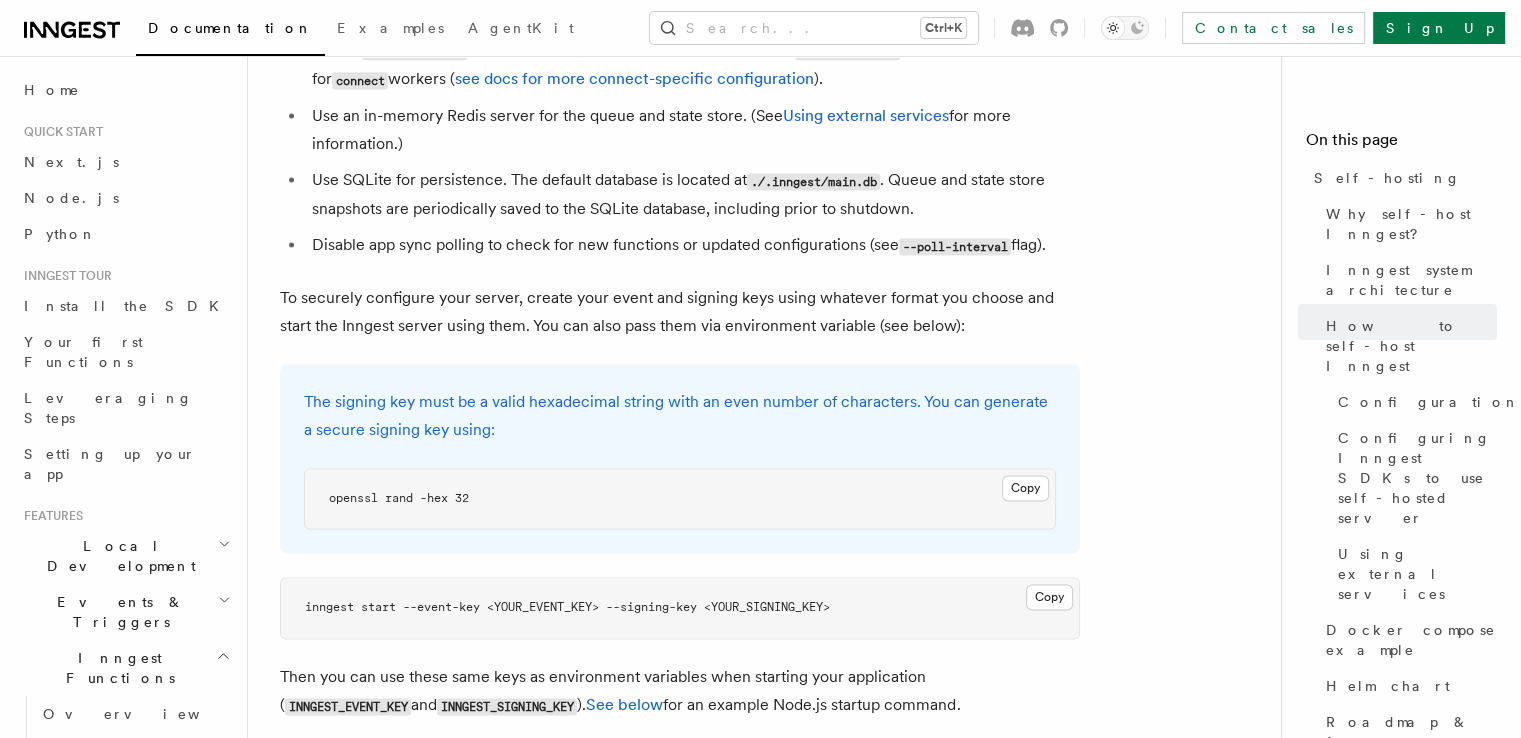 scroll, scrollTop: 2800, scrollLeft: 0, axis: vertical 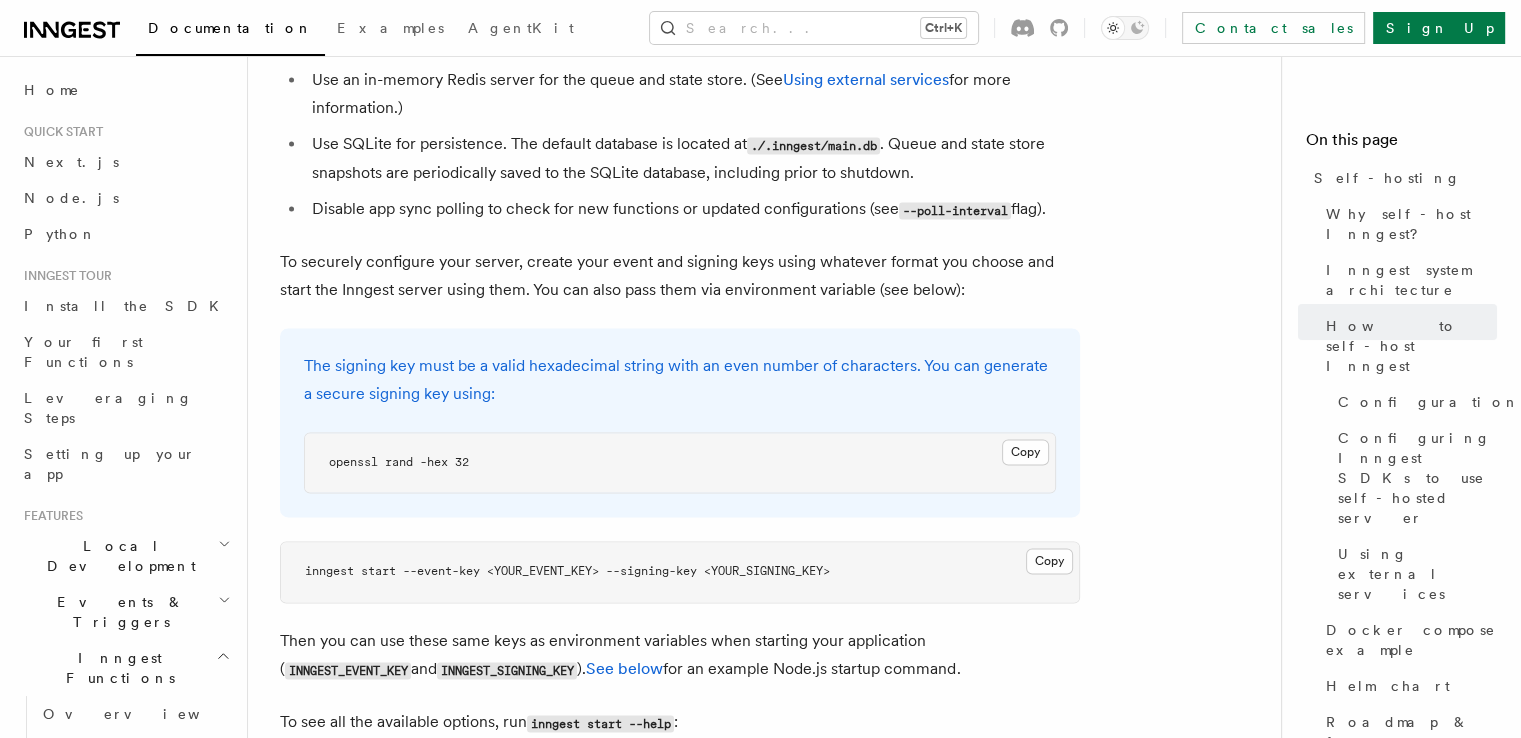click on "The signing key must be a valid hexadecimal string with an even number of characters. You can generate a secure signing key using:" at bounding box center (680, 380) 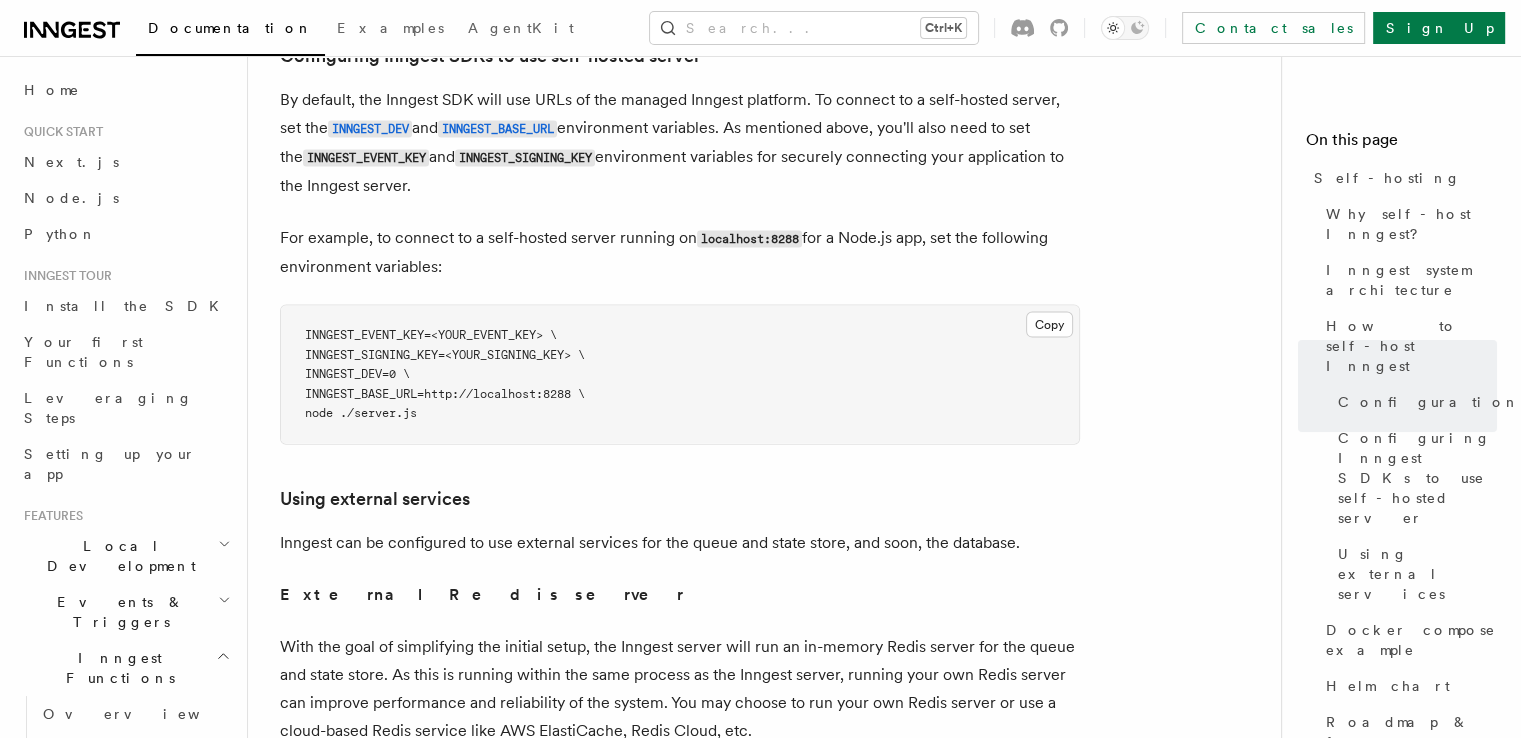 scroll, scrollTop: 4400, scrollLeft: 0, axis: vertical 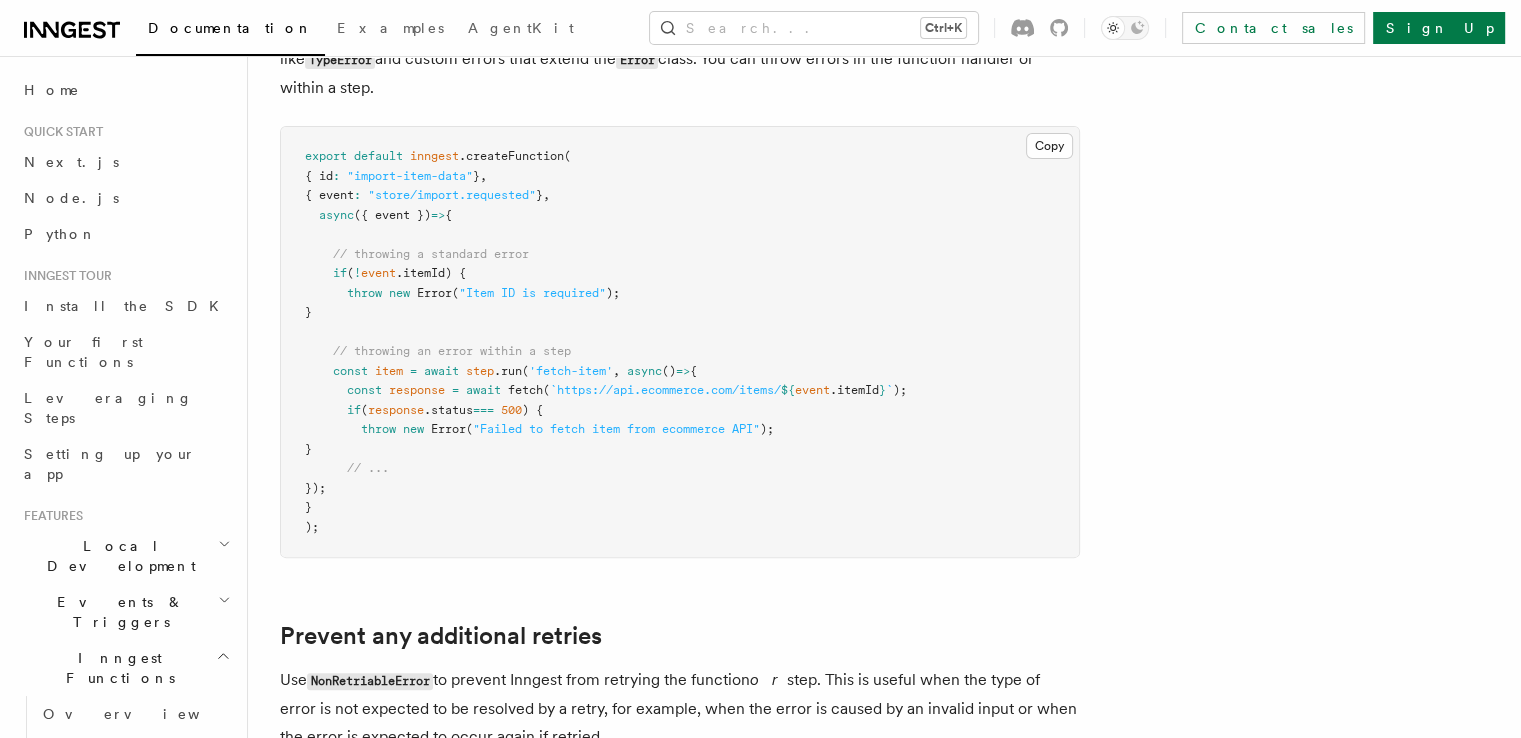 click on "export   default   inngest .createFunction (
{ id :   "import-item-data"  } ,
{ event :   "store/import.requested"  } ,
async  ({ event })  =>  {
// throwing a standard error
if  ( ! event .itemId) {
throw   new   Error ( "Item ID is required" );
}
// throwing an error within a step
const   item   =   await   step .run ( 'fetch-item' ,   async  ()  =>  {
const   response   =   await   fetch ( `https://api.ecommerce.com/items/ ${ event .itemId } ` );
if  ( response .status  ===   500 ) {
throw   new   Error ( "Failed to fetch item from ecommerce API" );
}
// ...
});
}
);" at bounding box center [680, 342] 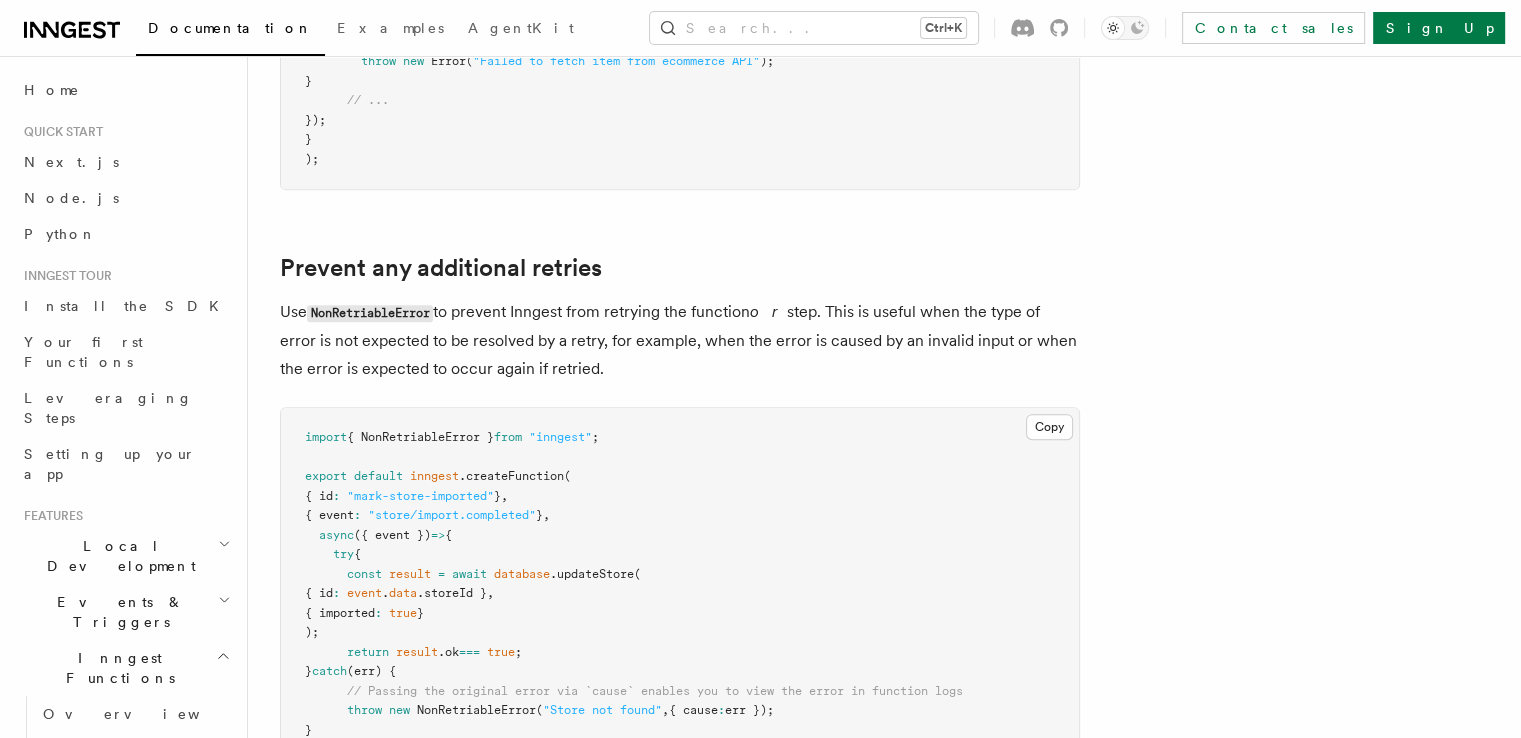 scroll, scrollTop: 1000, scrollLeft: 0, axis: vertical 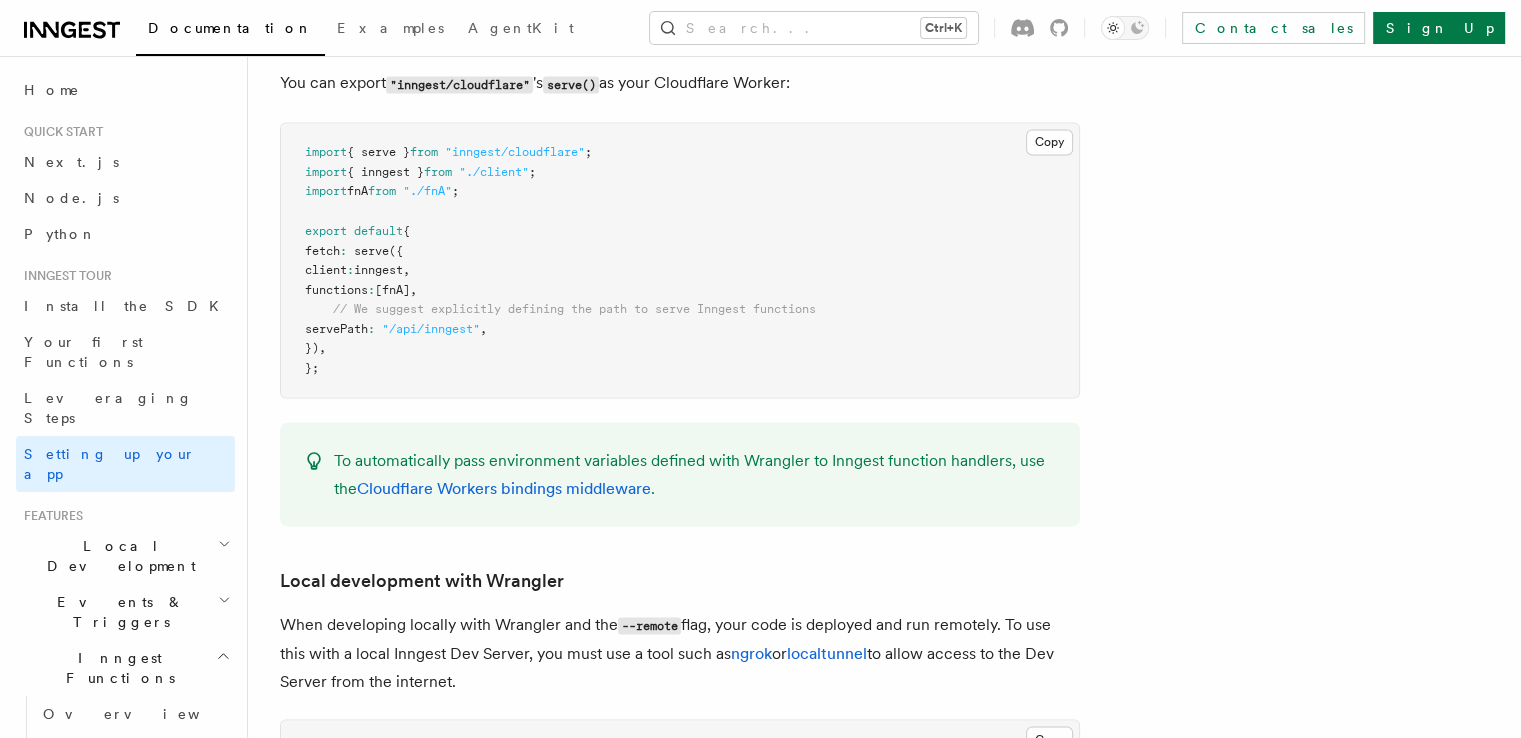 drag, startPoint x: 834, startPoint y: 173, endPoint x: 768, endPoint y: 156, distance: 68.154236 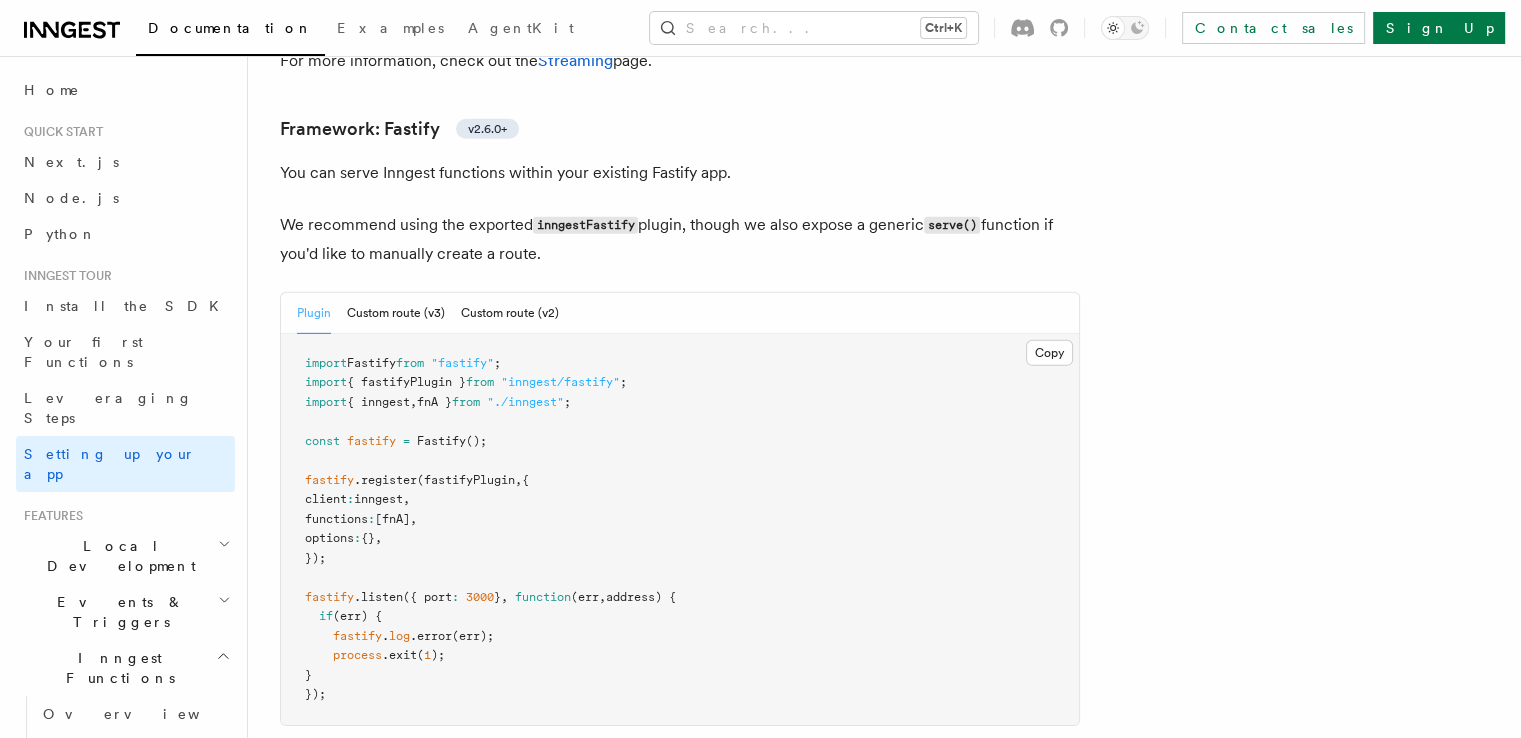 scroll, scrollTop: 6300, scrollLeft: 0, axis: vertical 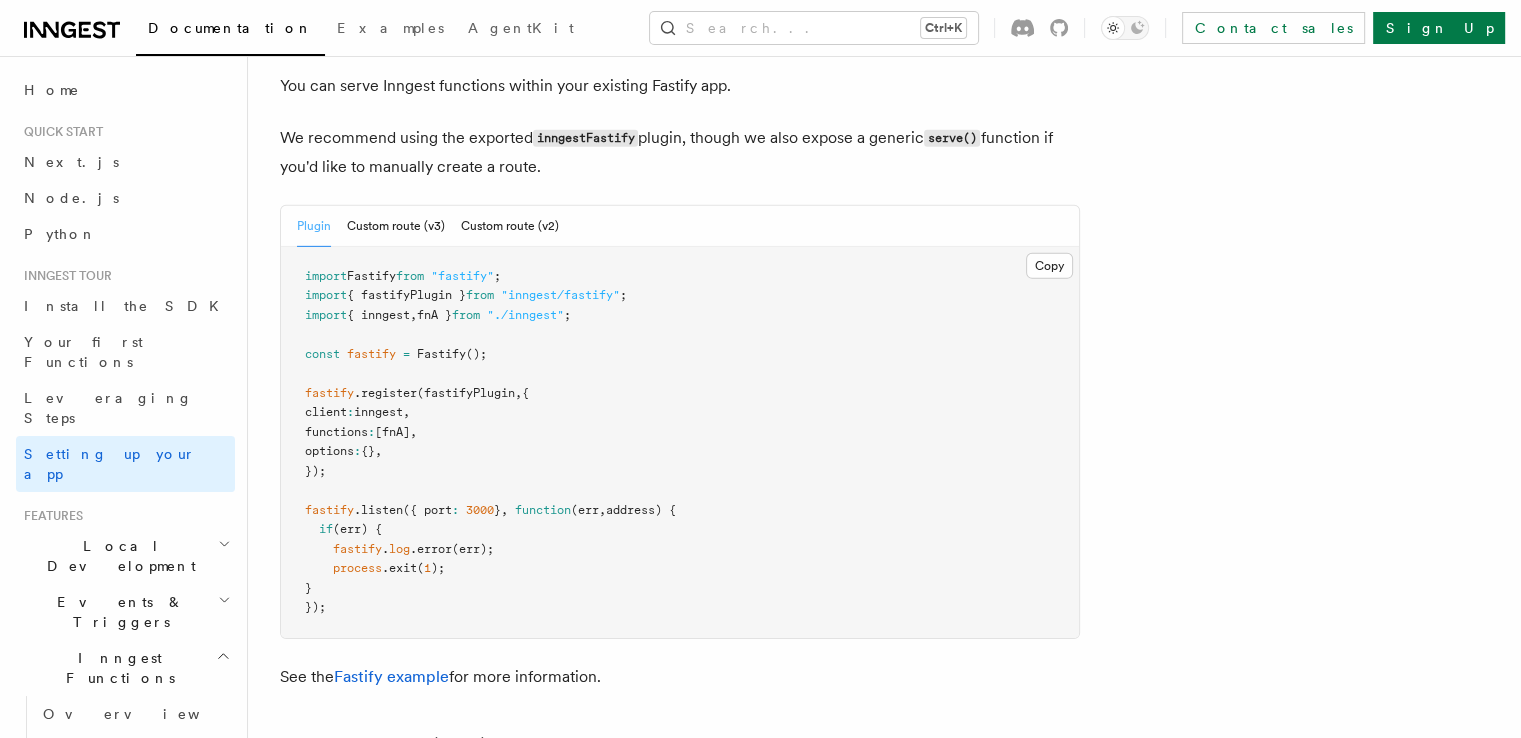 click on "import  Fastify  from   "fastify" ;
import  { fastifyPlugin }  from   "inngest/fastify" ;
import  { inngest ,  fnA }  from   "./inngest" ;
const   fastify   =   Fastify ();
fastify .register (fastifyPlugin ,  {
client :  inngest ,
functions :  [fnA] ,
options :  {} ,
});
fastify .listen ({ port :   3000  } ,   function  (err ,  address) {
if  (err) {
fastify . log .error (err);
process .exit ( 1 );
}
});" at bounding box center [680, 442] 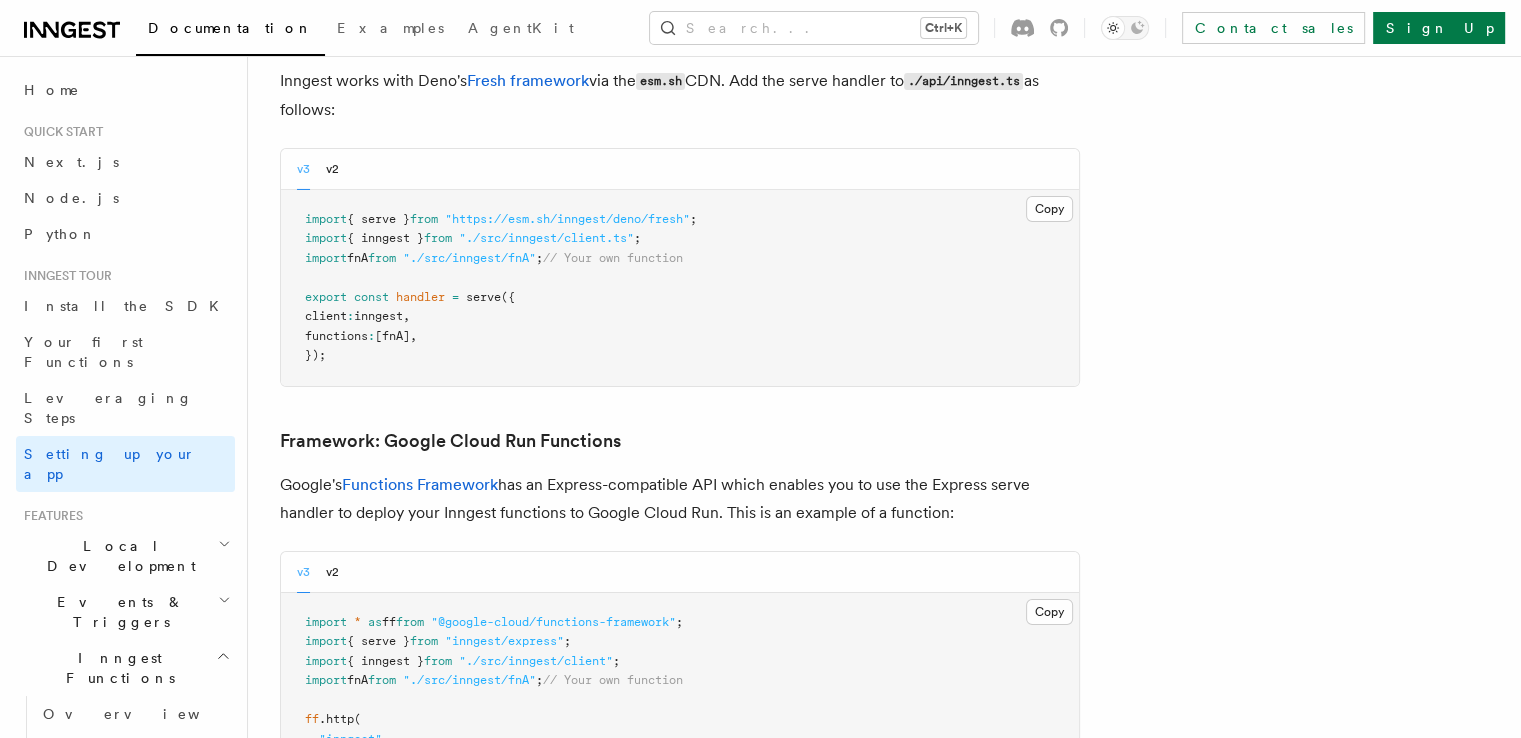 scroll, scrollTop: 7200, scrollLeft: 0, axis: vertical 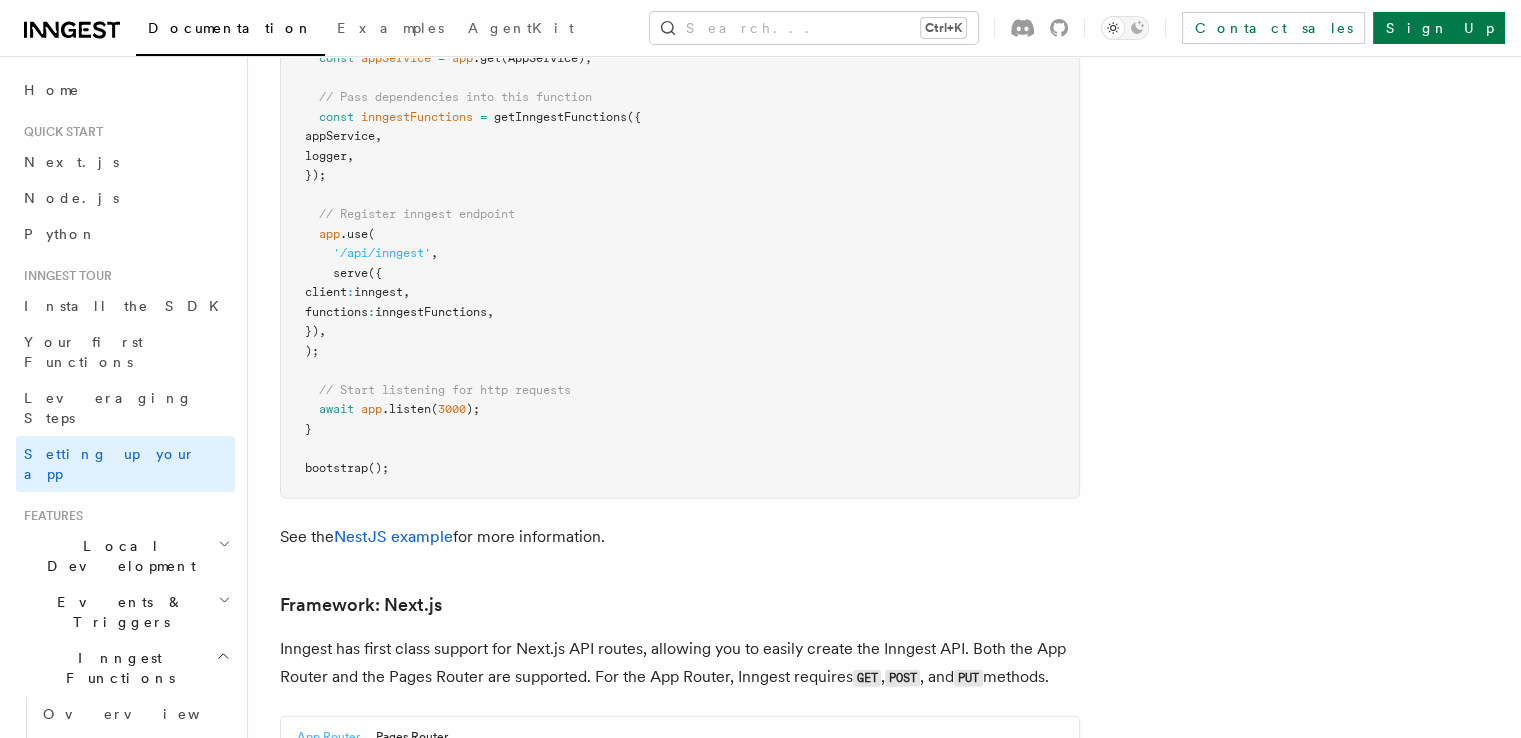 click on "Inngest tour Setting up your Inngest app
With Inngest, you define functions or workflows using the SDK and deploy them to whatever platform or cloud provider you want including including serverless and container runtimes.
For Inngest to remotely execute your functions, you will need to set up a connection between your app and Inngest. This can be done in one of two ways:
serve() Serve your Inngest functions by creating an HTTP endpoint in your application. Ideal for : Serverless platforms like Vercel, Lambda, etc. Adding Inngest to an existing API. Zero changes to your CI/CD pipeline connect() Connect to Inngest's servers using out-bound WebSocket connection. Ideal for : Container runtimes (Kubernetes, Docker, etc.) Latency sensitive applications Horizontal scaling with workers
Inngest functions are portable, so you can migrate between  serve()  and  connect()  as well as cloud providers.
Serving Inngest functions
TypeScript Go Python Inngest provides a  serve() /api/inngest  (though you can  )." at bounding box center (788, -2850) 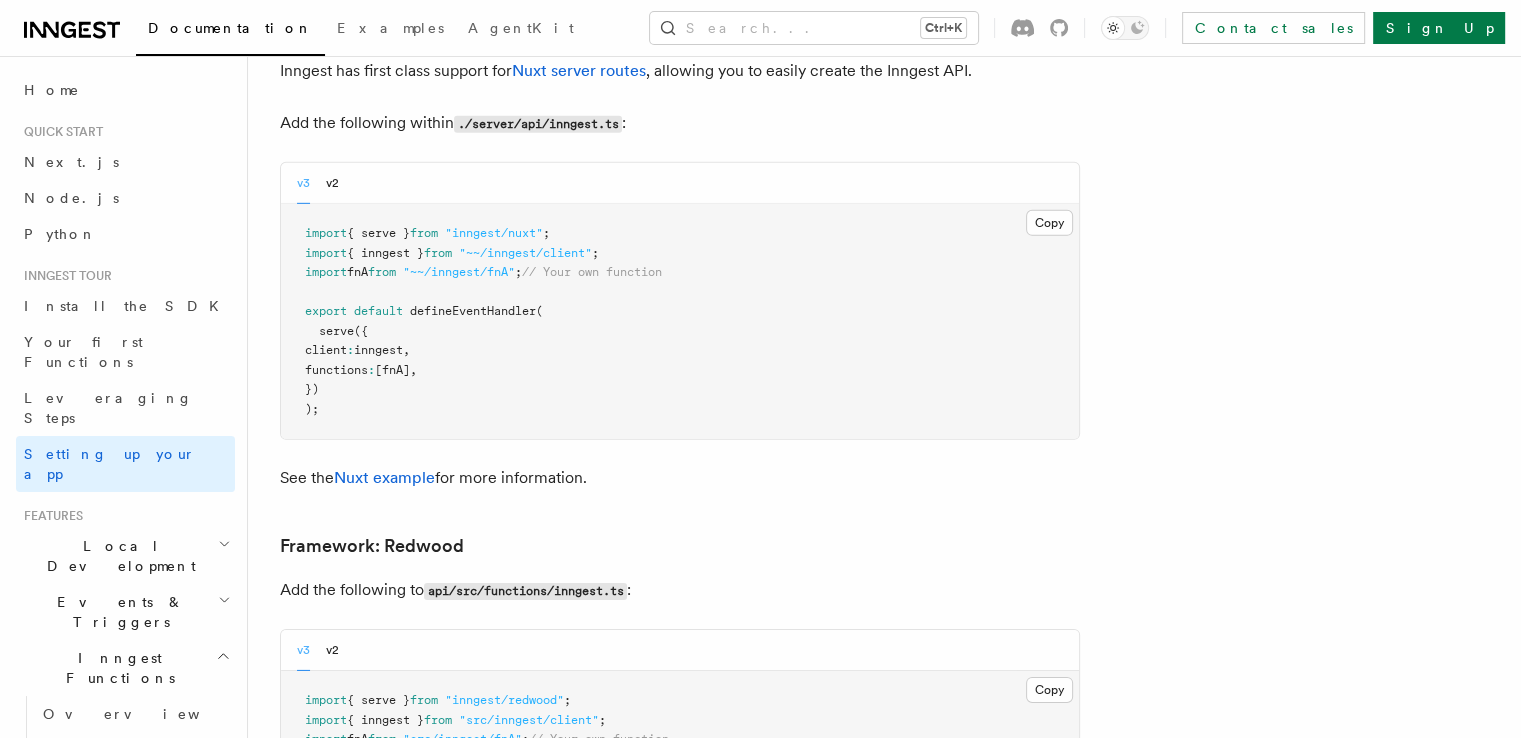 scroll, scrollTop: 13900, scrollLeft: 0, axis: vertical 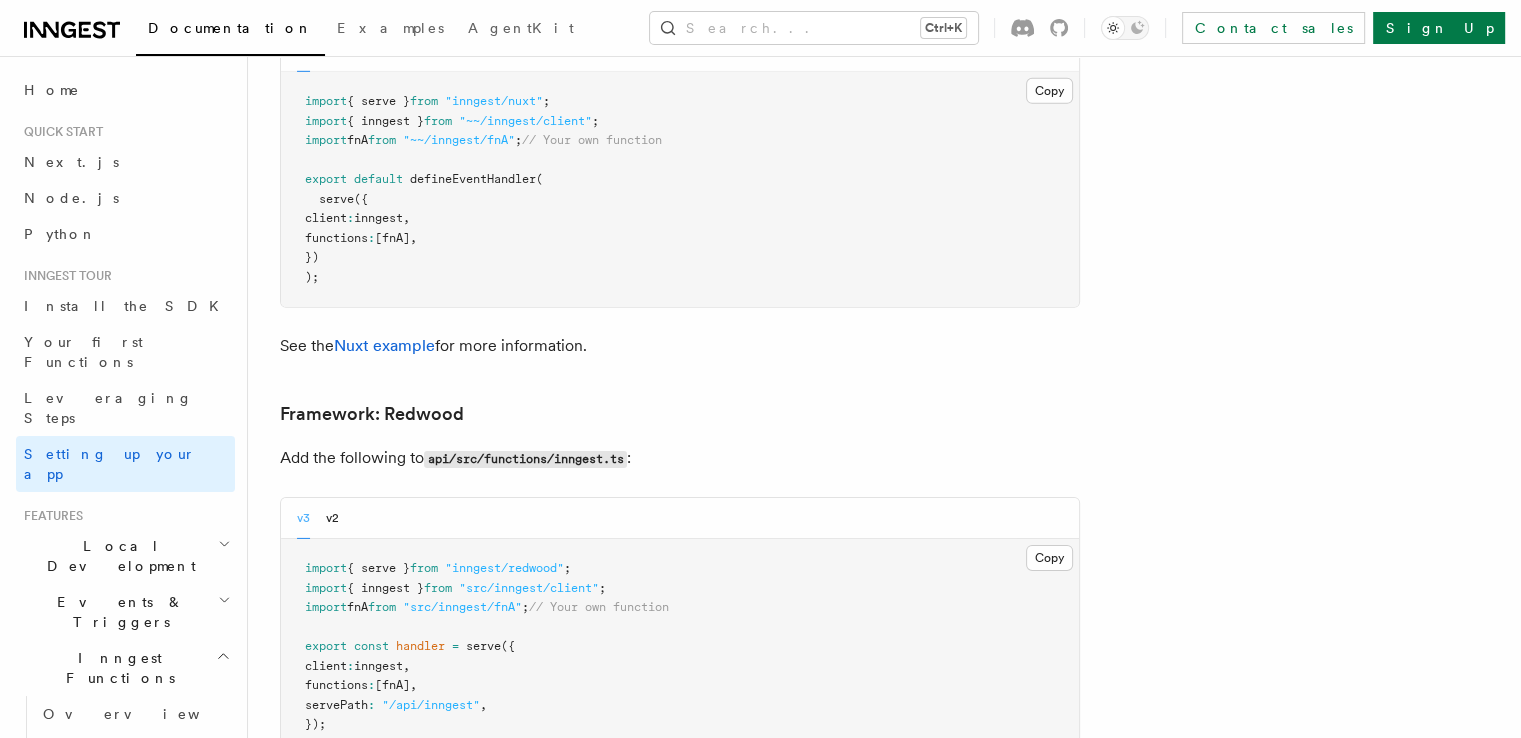 click on "import  { serve }  from   "inngest/nuxt" ;
import  { inngest }  from   "~~/inngest/client" ;
import  fnA  from   "~~/inngest/fnA" ;  // Your own function
export   default   defineEventHandler (
serve ({
client :  inngest ,
functions :  [fnA] ,
})
);" at bounding box center (680, 189) 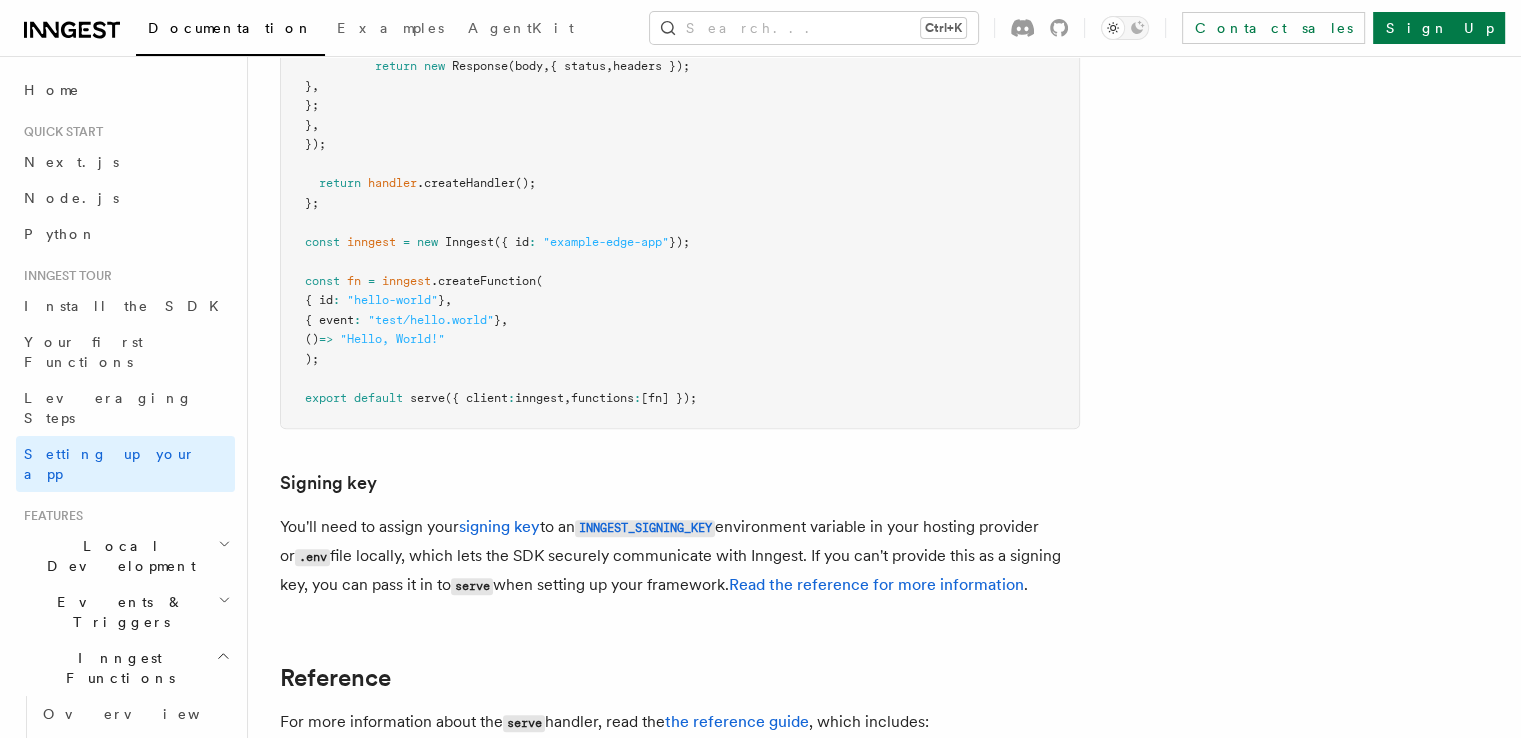 scroll, scrollTop: 16800, scrollLeft: 0, axis: vertical 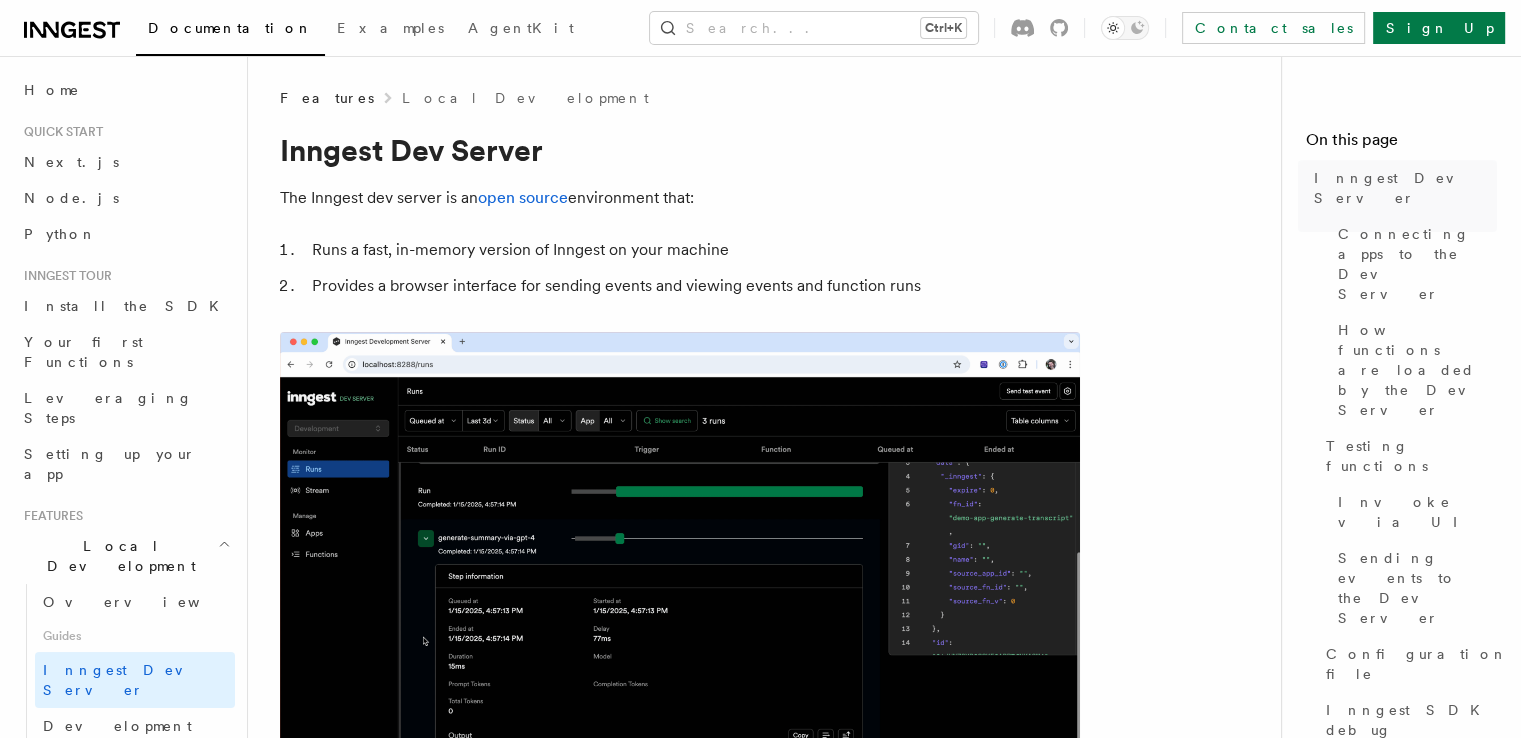 click on "Features Local Development Inngest Dev Server
The Inngest dev server is an  open source  environment that:
Runs a fast, in-memory version of Inngest on your machine
Provides a browser interface for sending events and viewing events and function runs
You can start the dev server with a single command. The dev server will attempt to find an Inngest  serve  API endpoint by scanning ports and endpoints that are commonly used for this purpose (See " Auto-discovery "). Alternatively, you can specify the URL of the  serve  endpoint:
npx (npm) Docker Copy Copied npx  inngest-cli@latest   dev
# You can specify the URL of your development `serve` API endpoint
npx  inngest-cli@latest   dev   -u   http://[IP_ADDRESS]: [PORT] /api/inngest
You can now open the dev server's browser interface on  http://[IP_ADDRESS]: [PORT] . For more information about developing with Docker, see the  Docker guide .
Connecting apps to the Dev Server
There are two ways to connect apps to the Dev Server:
Automatically ")." at bounding box center [772, 3869] 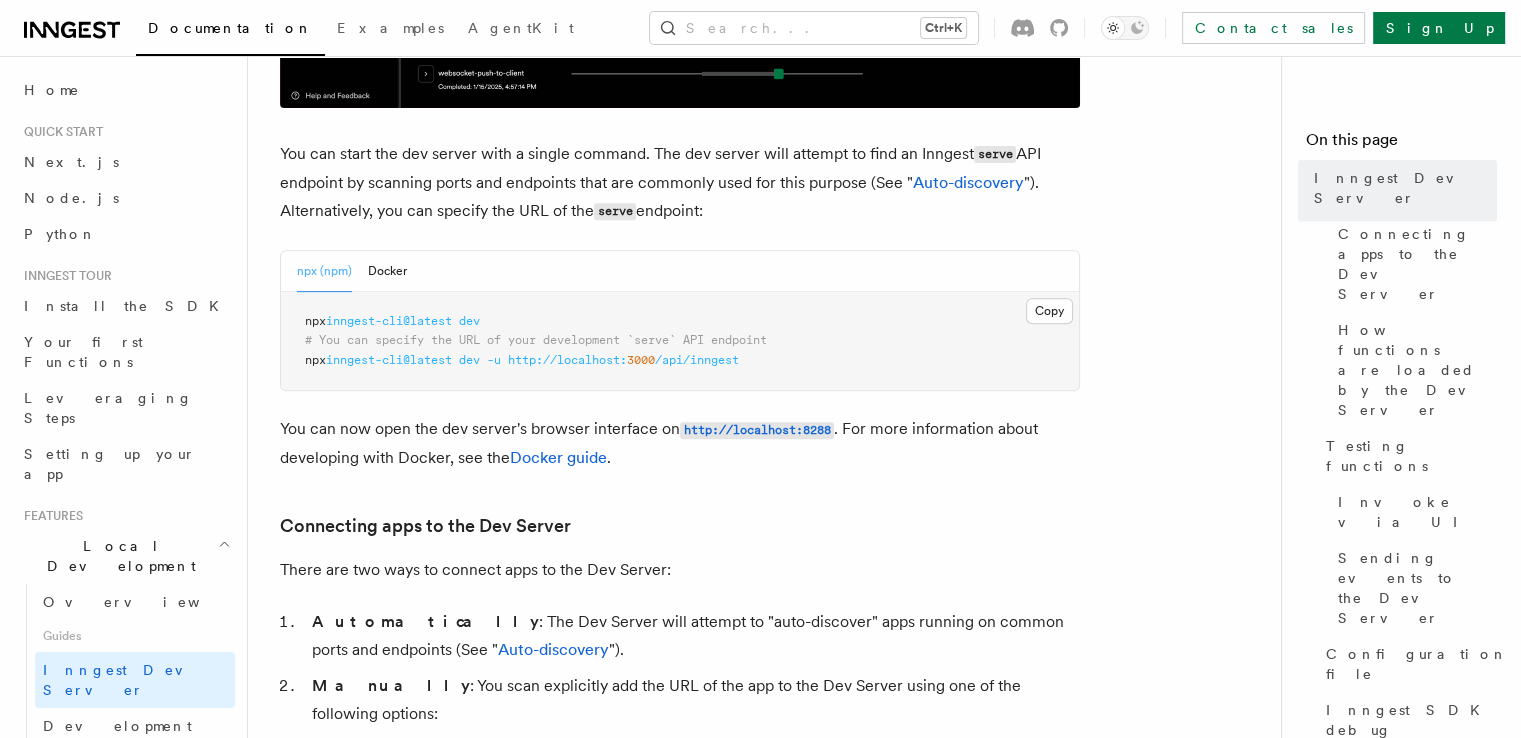 scroll, scrollTop: 800, scrollLeft: 0, axis: vertical 